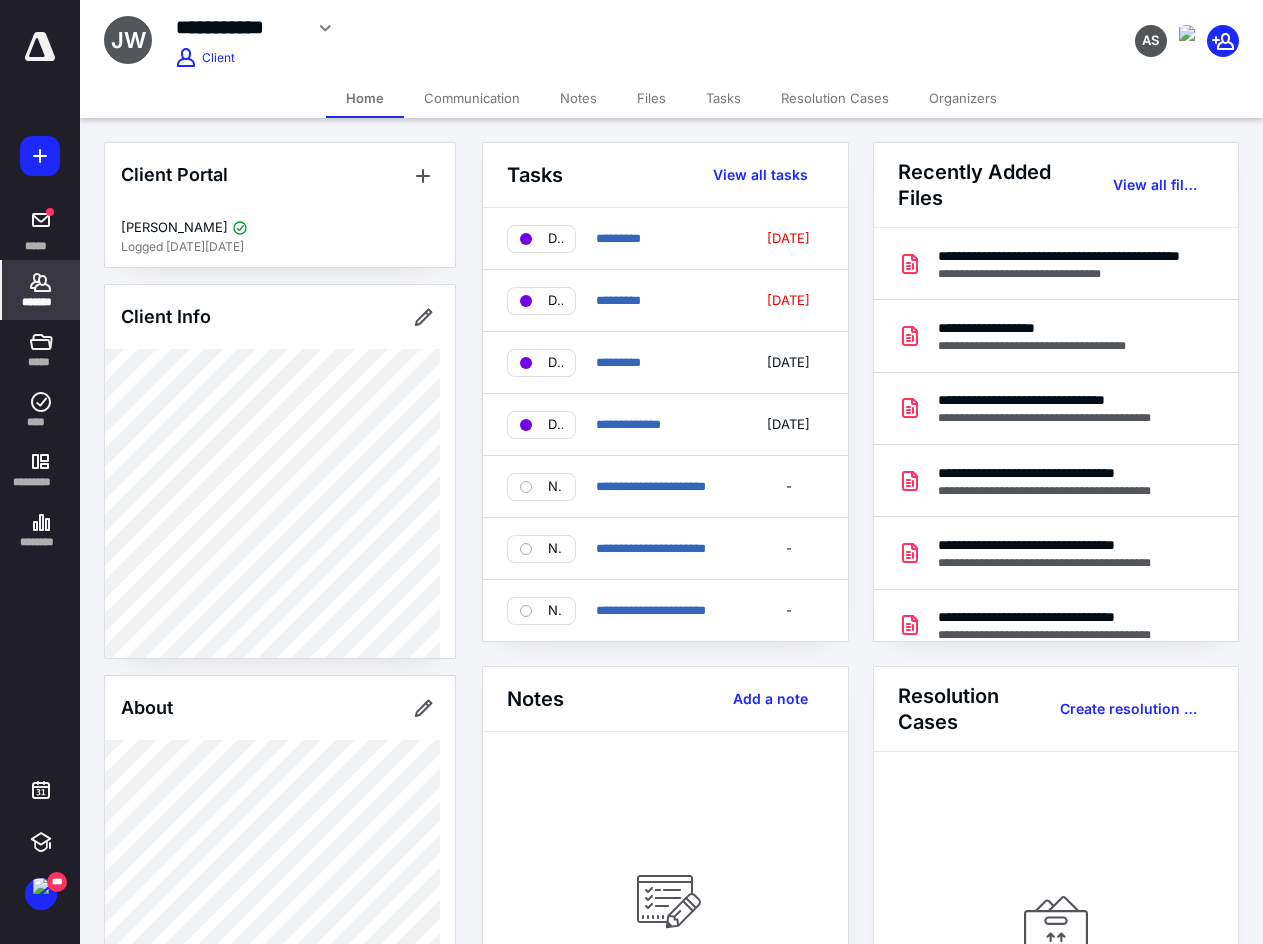 scroll, scrollTop: 0, scrollLeft: 0, axis: both 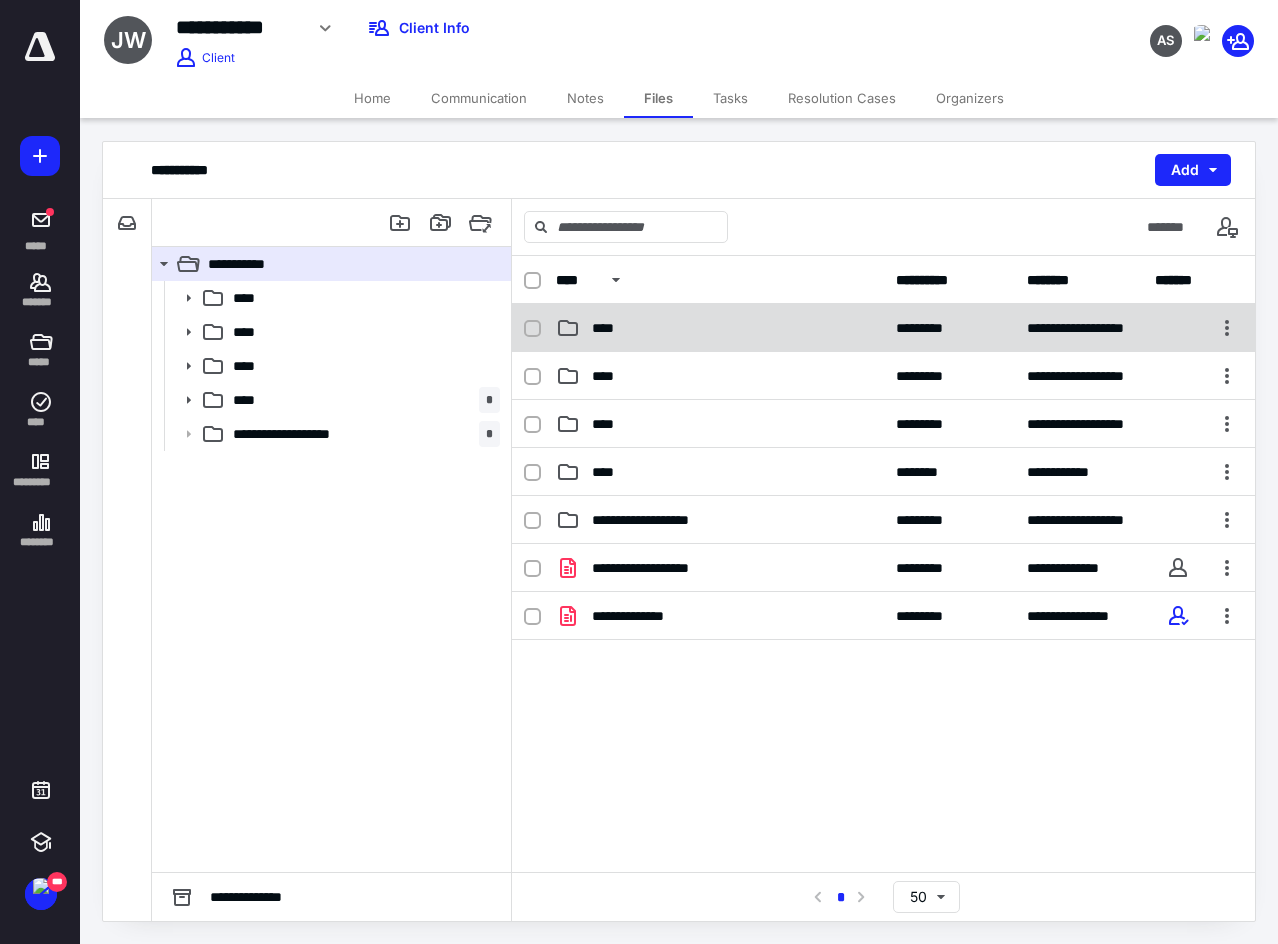 click on "****" at bounding box center (608, 328) 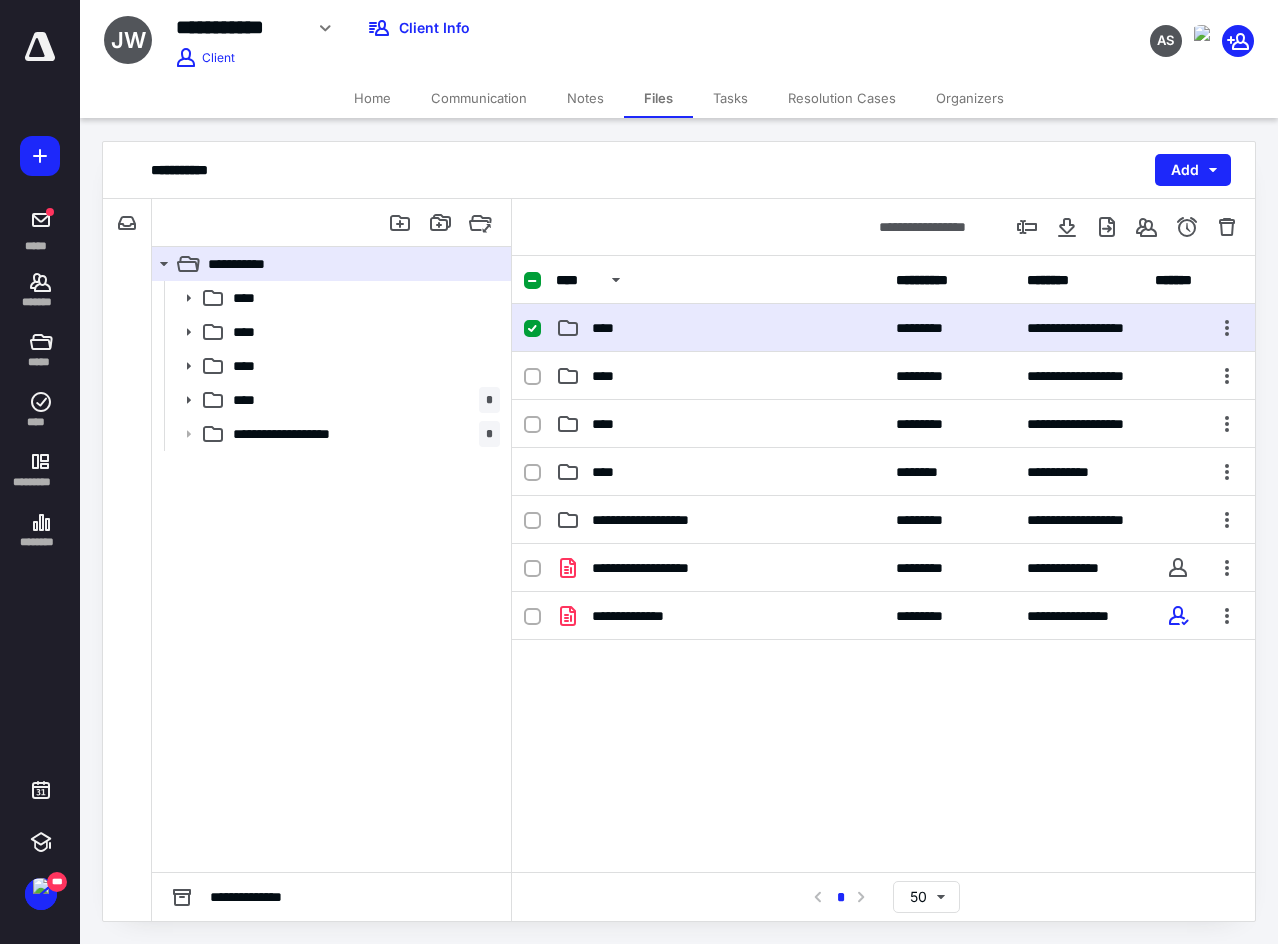 click on "****" at bounding box center (608, 328) 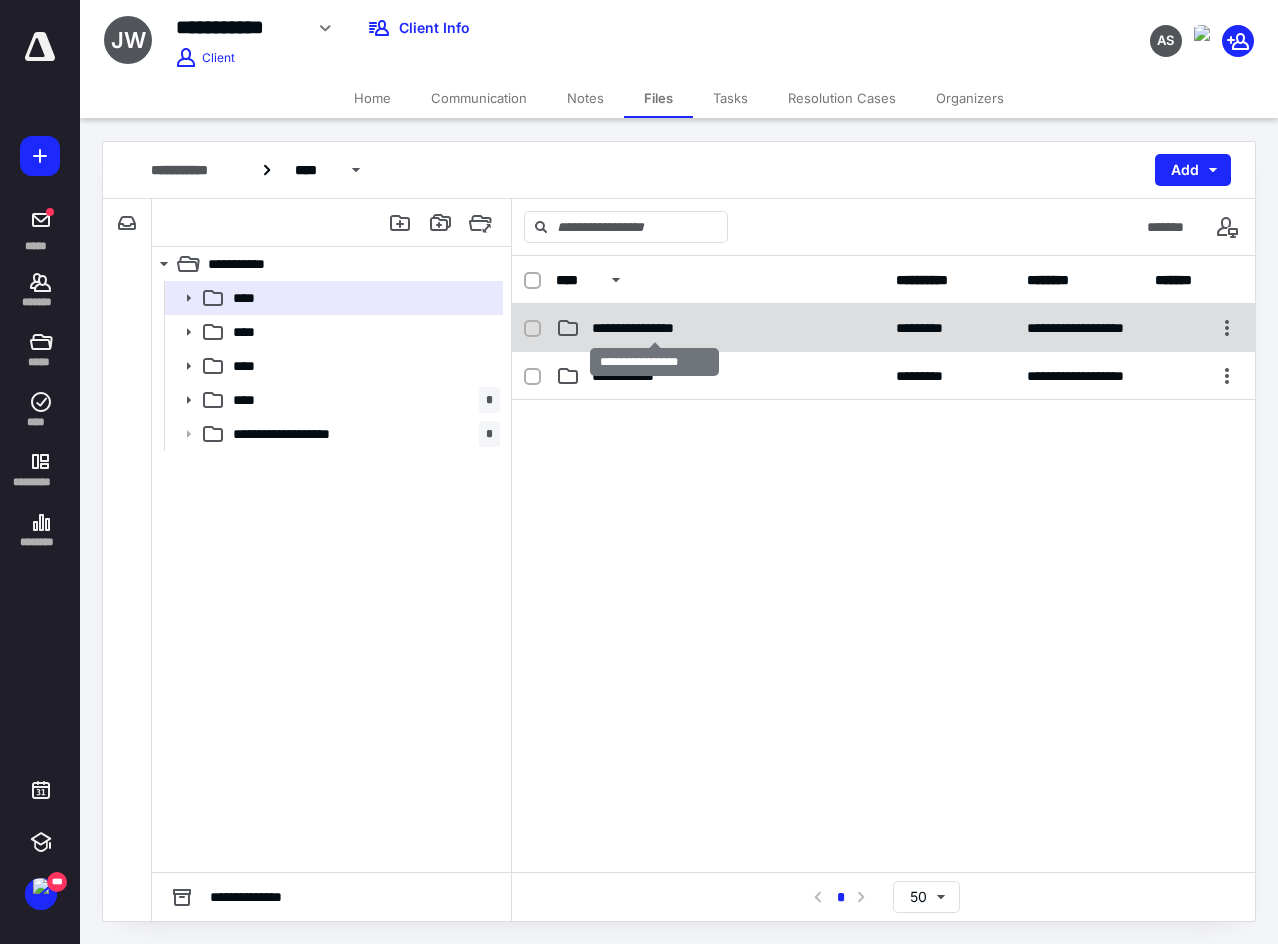 click on "**********" at bounding box center (655, 328) 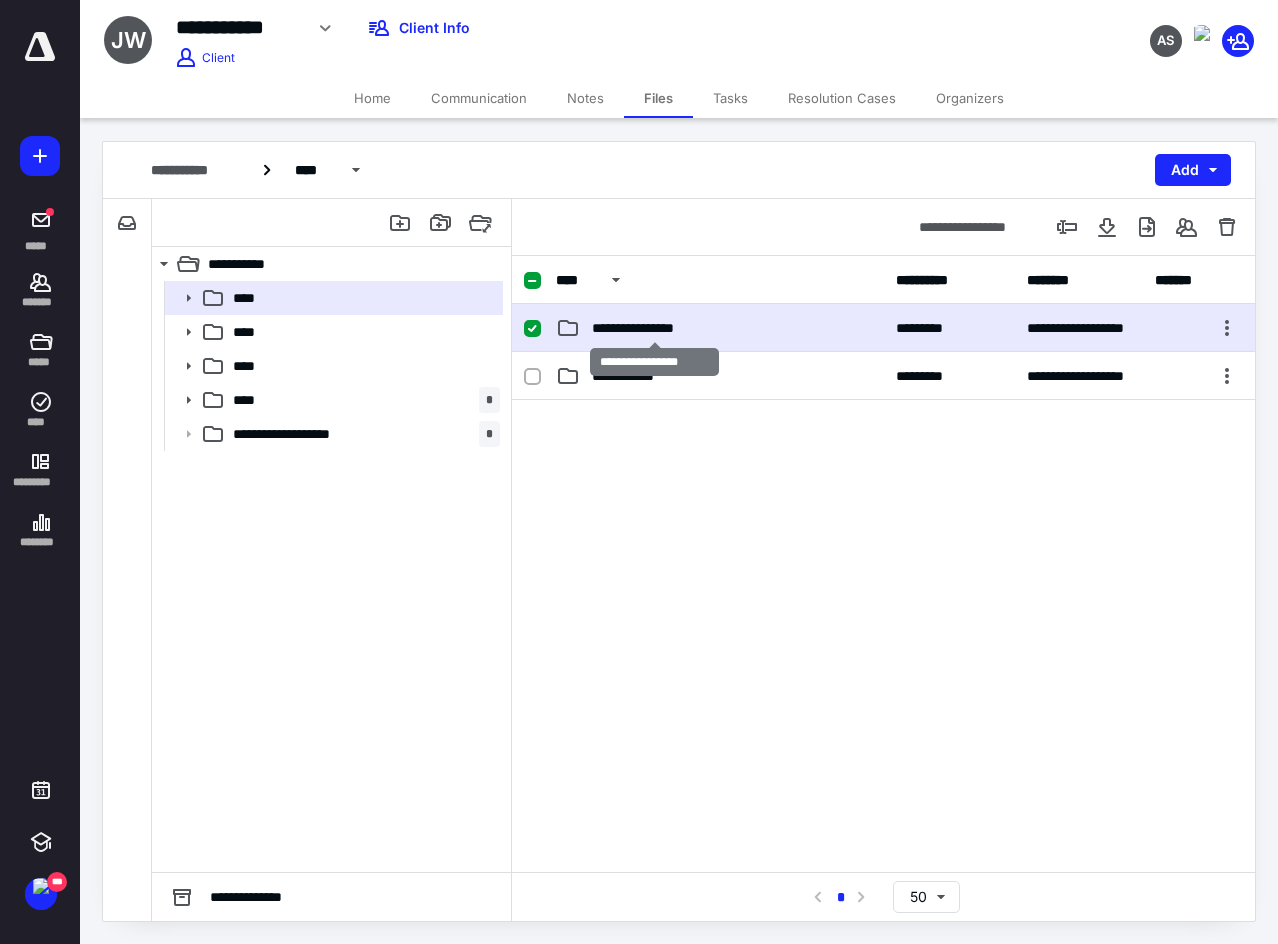 click on "**********" at bounding box center [655, 328] 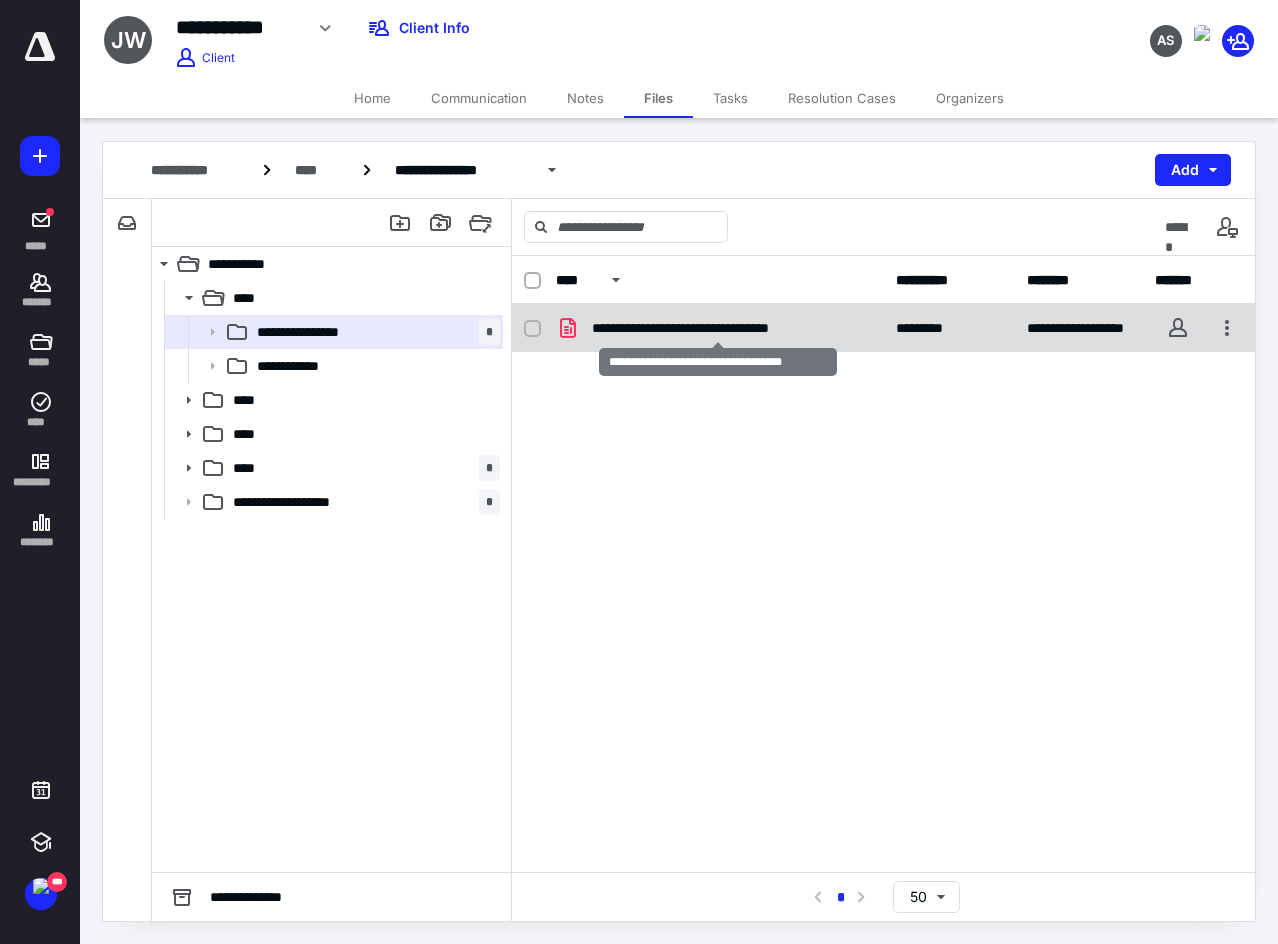 click on "**********" at bounding box center [718, 328] 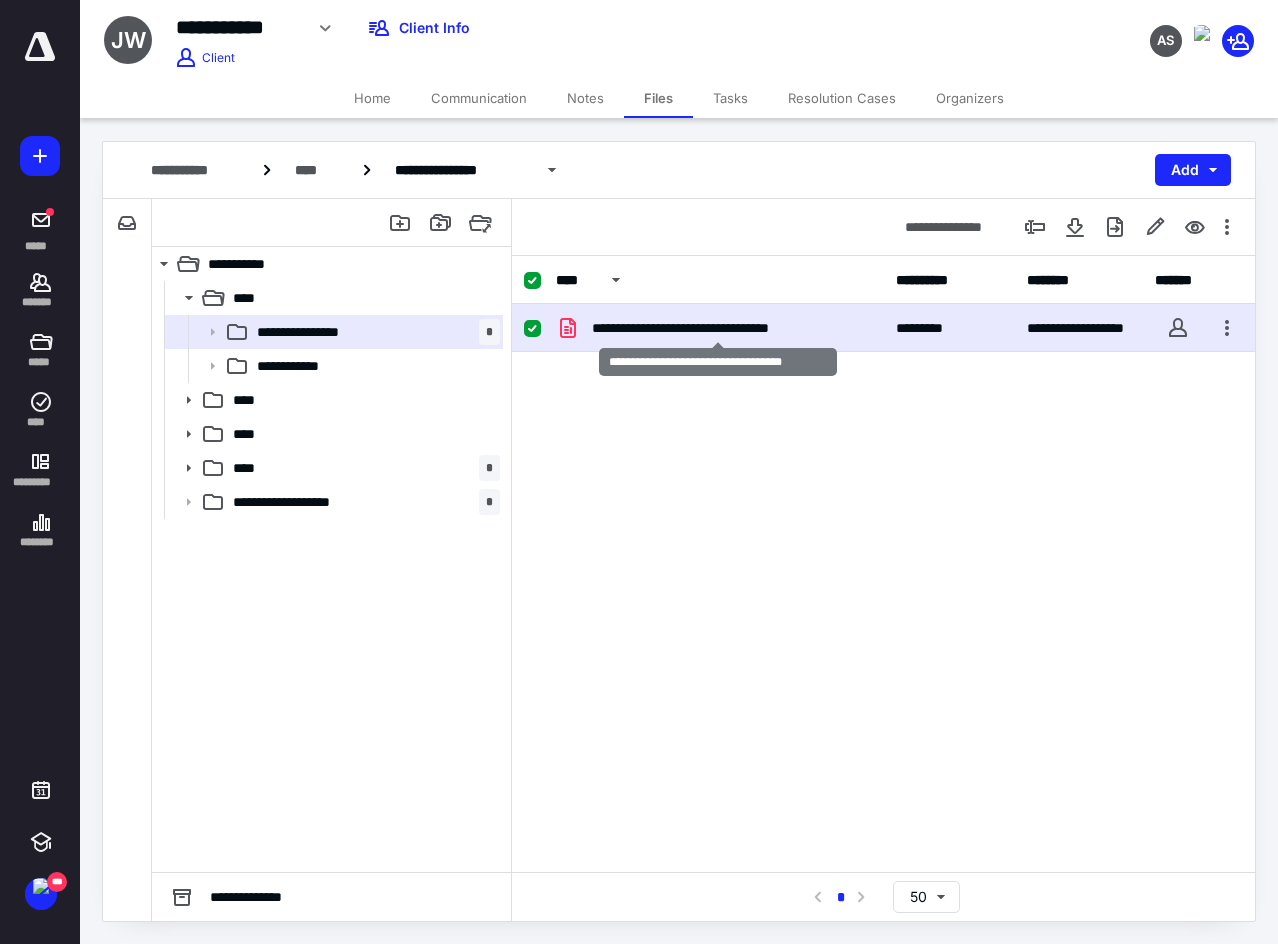 click on "**********" at bounding box center (718, 328) 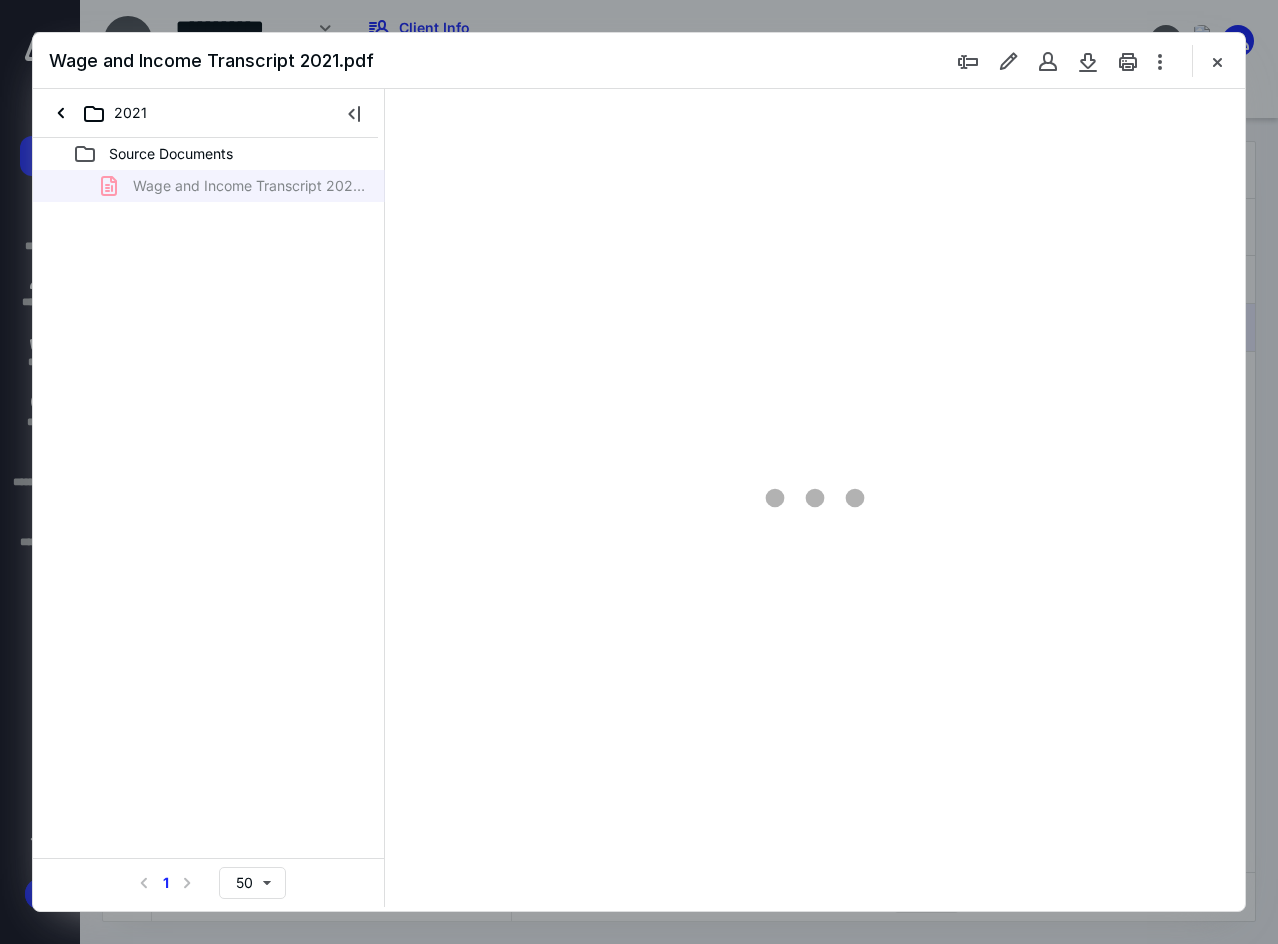 scroll, scrollTop: 0, scrollLeft: 0, axis: both 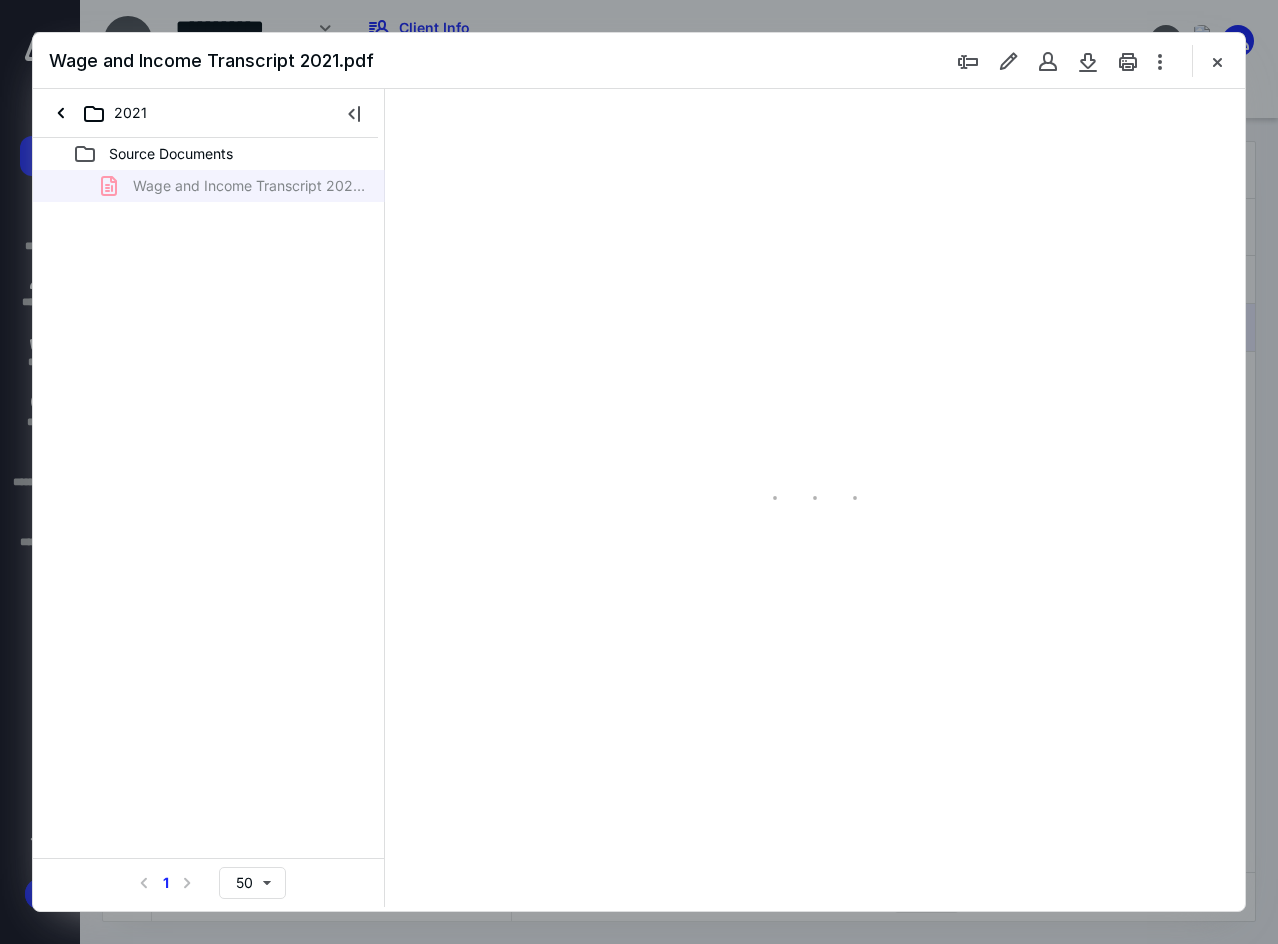 type on "137" 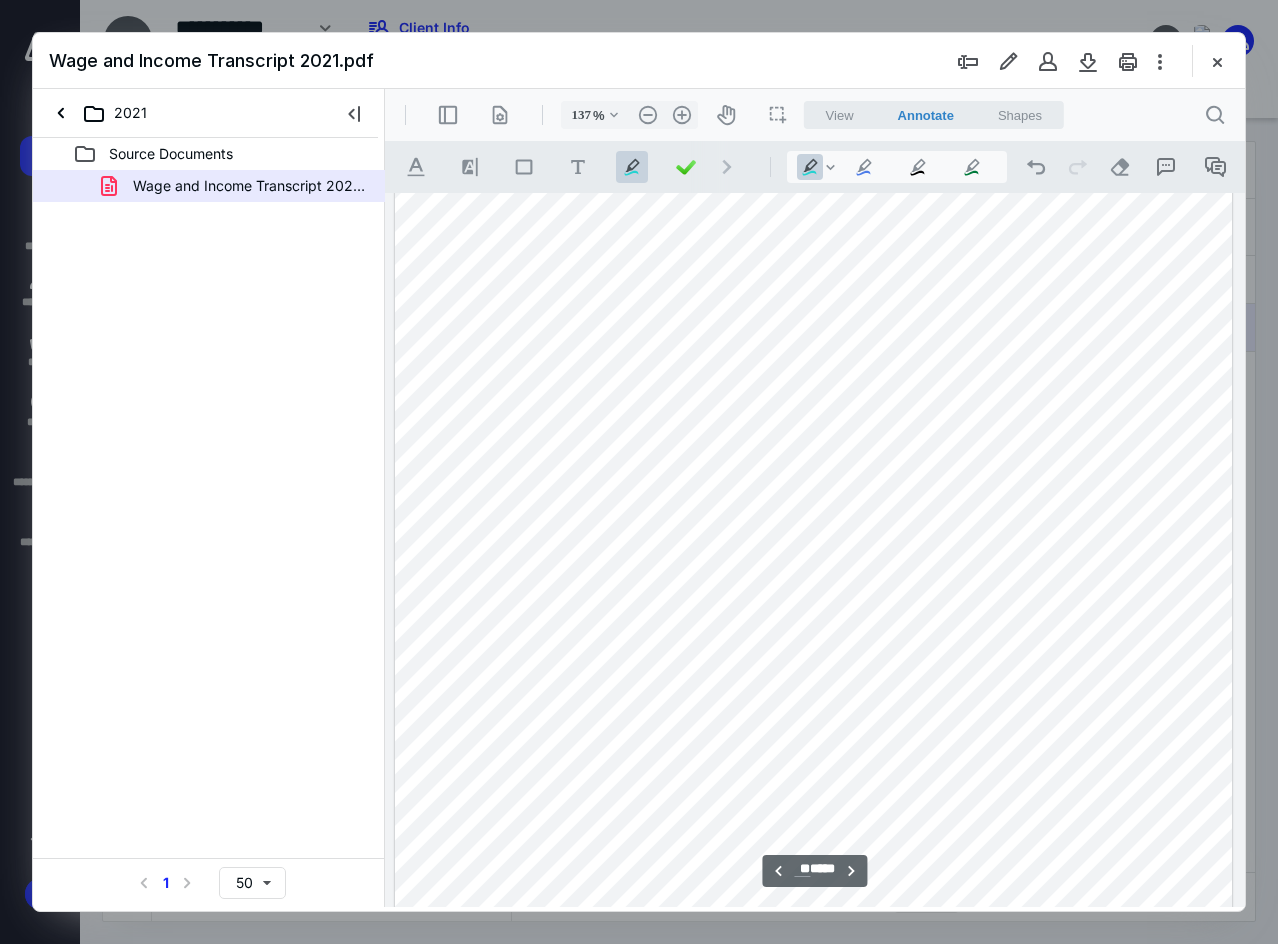 scroll, scrollTop: 31809, scrollLeft: 0, axis: vertical 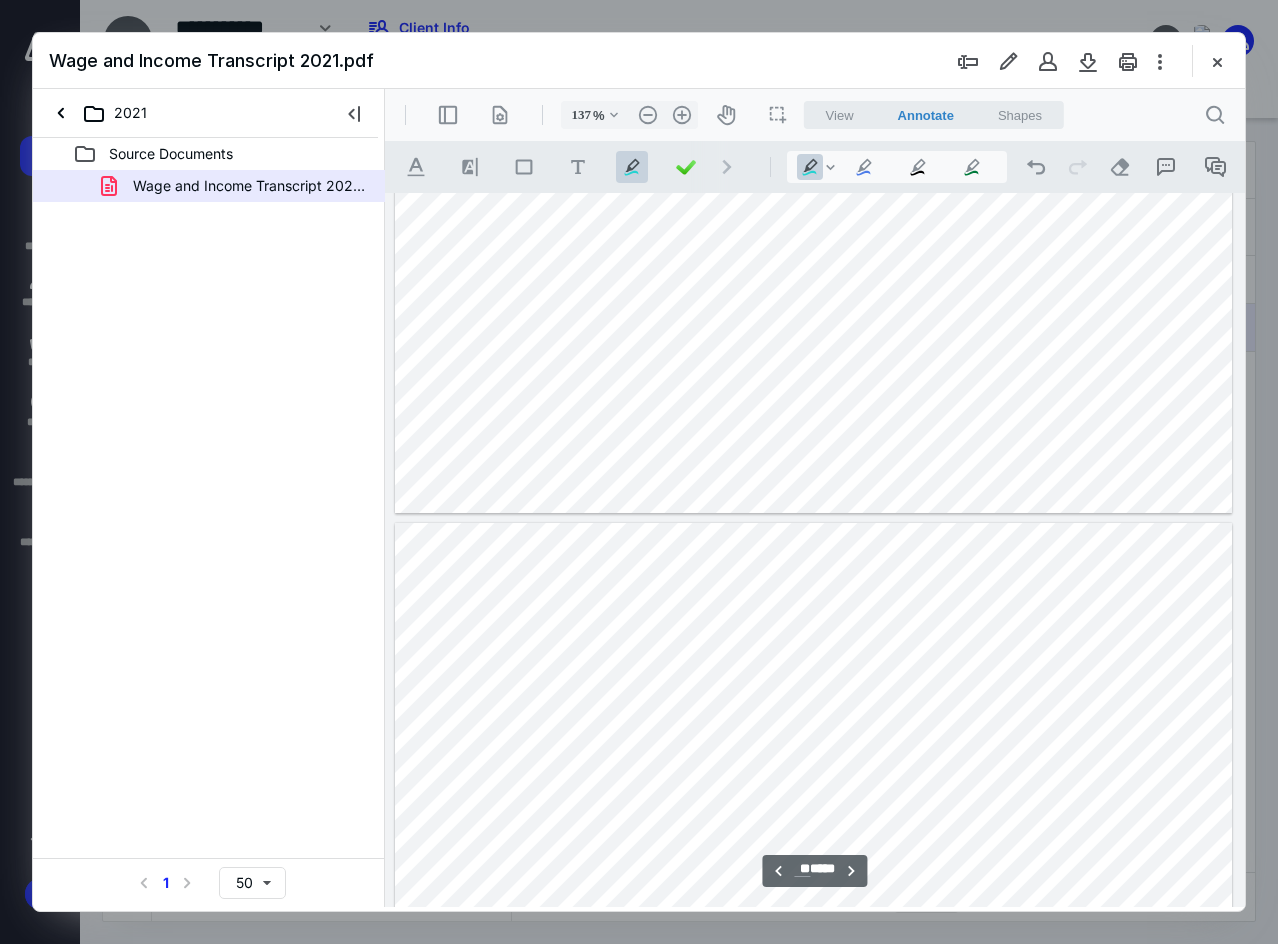 type on "**" 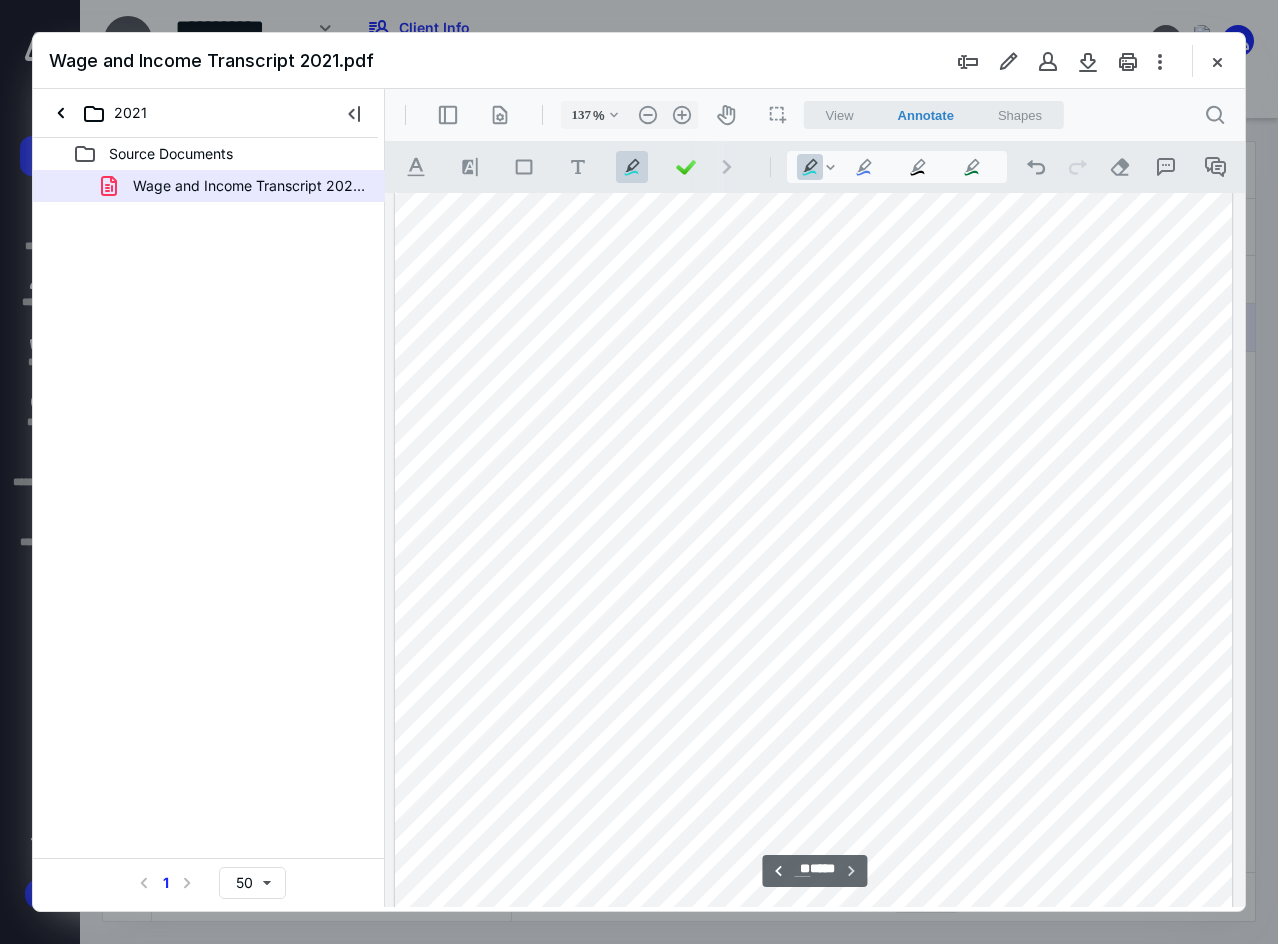 scroll, scrollTop: 32809, scrollLeft: 0, axis: vertical 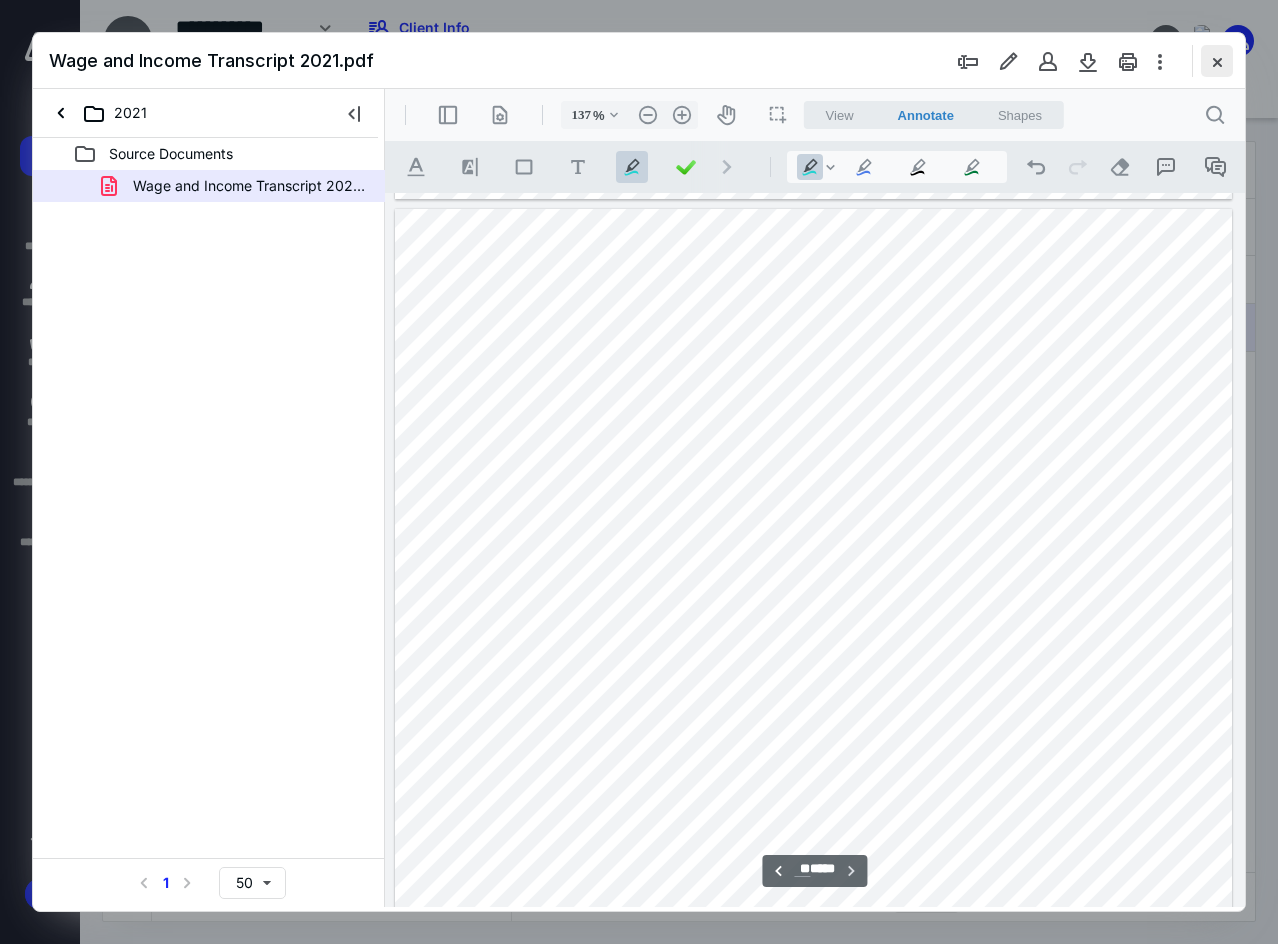 click at bounding box center [1217, 61] 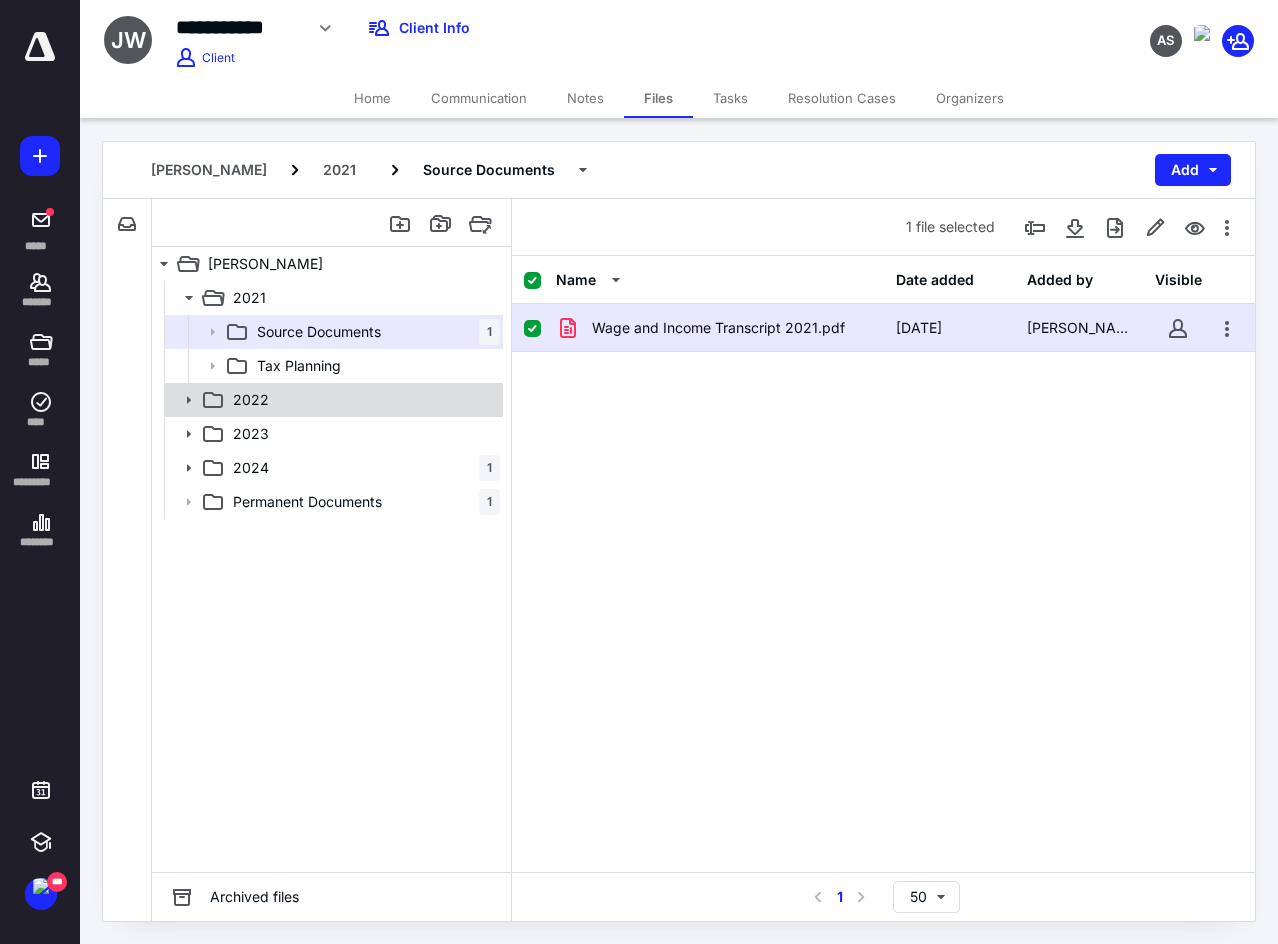 click 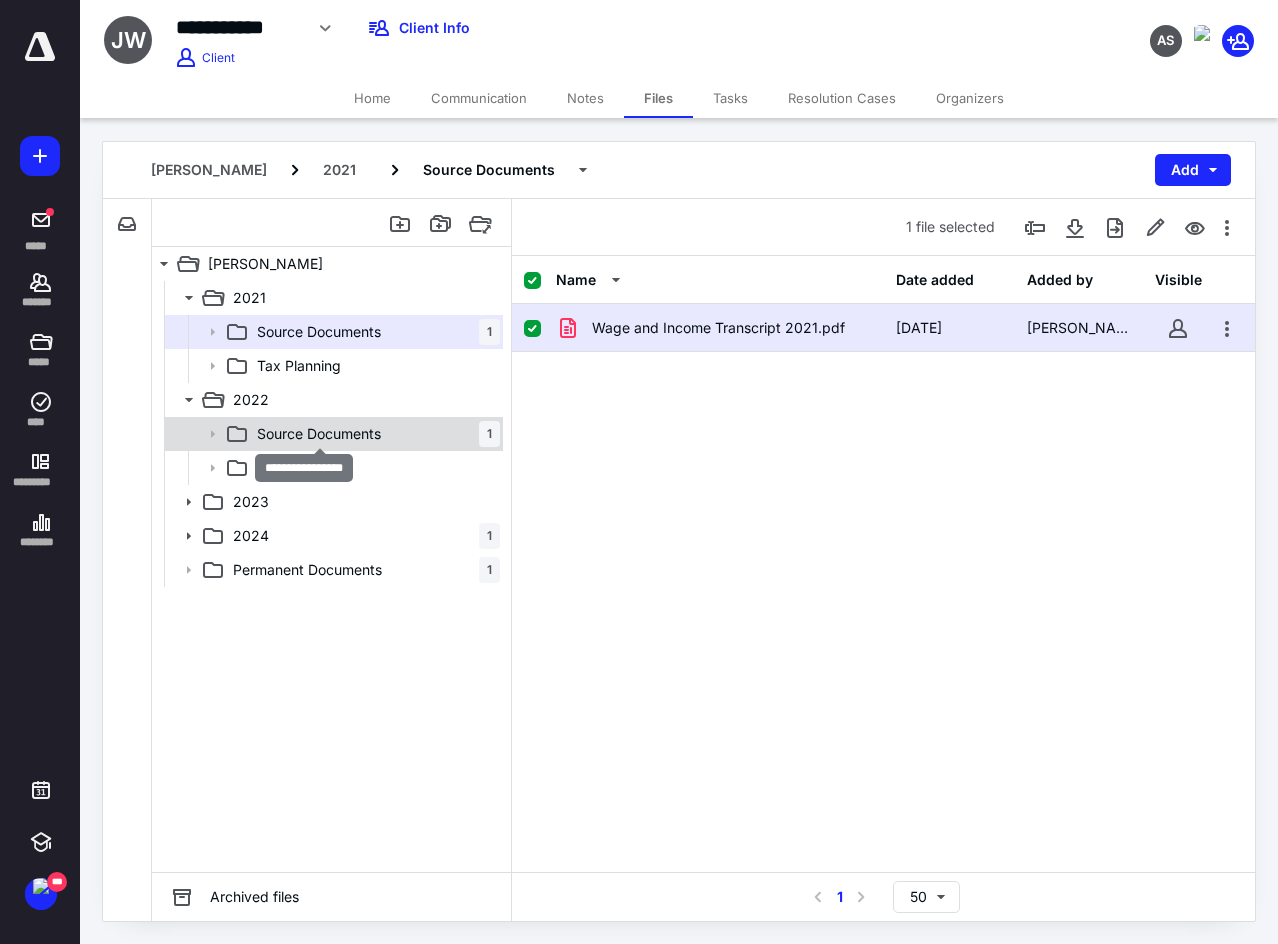 click on "Source Documents" at bounding box center [319, 434] 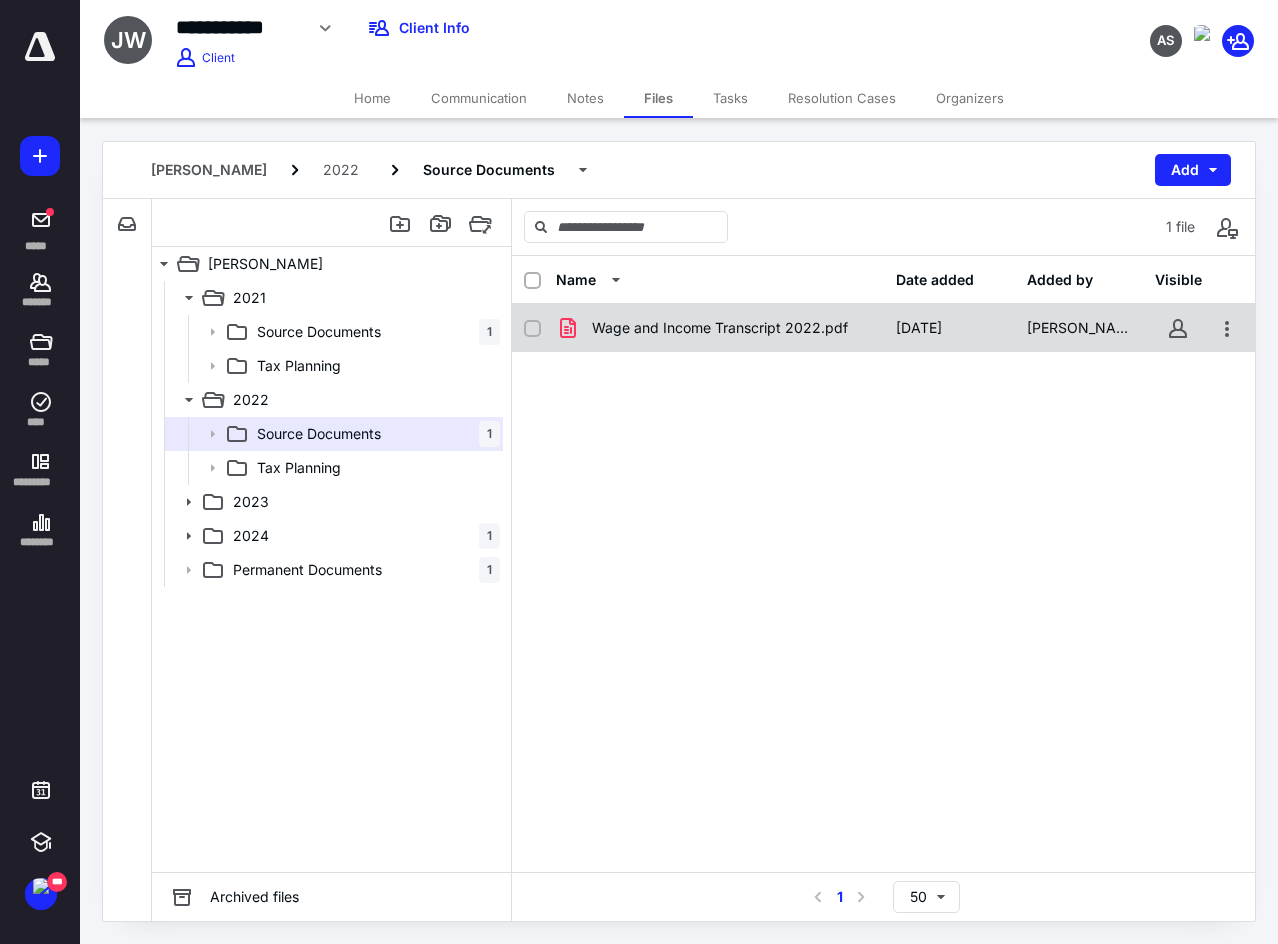 click on "Wage and Income Transcript 2022.pdf" at bounding box center (720, 328) 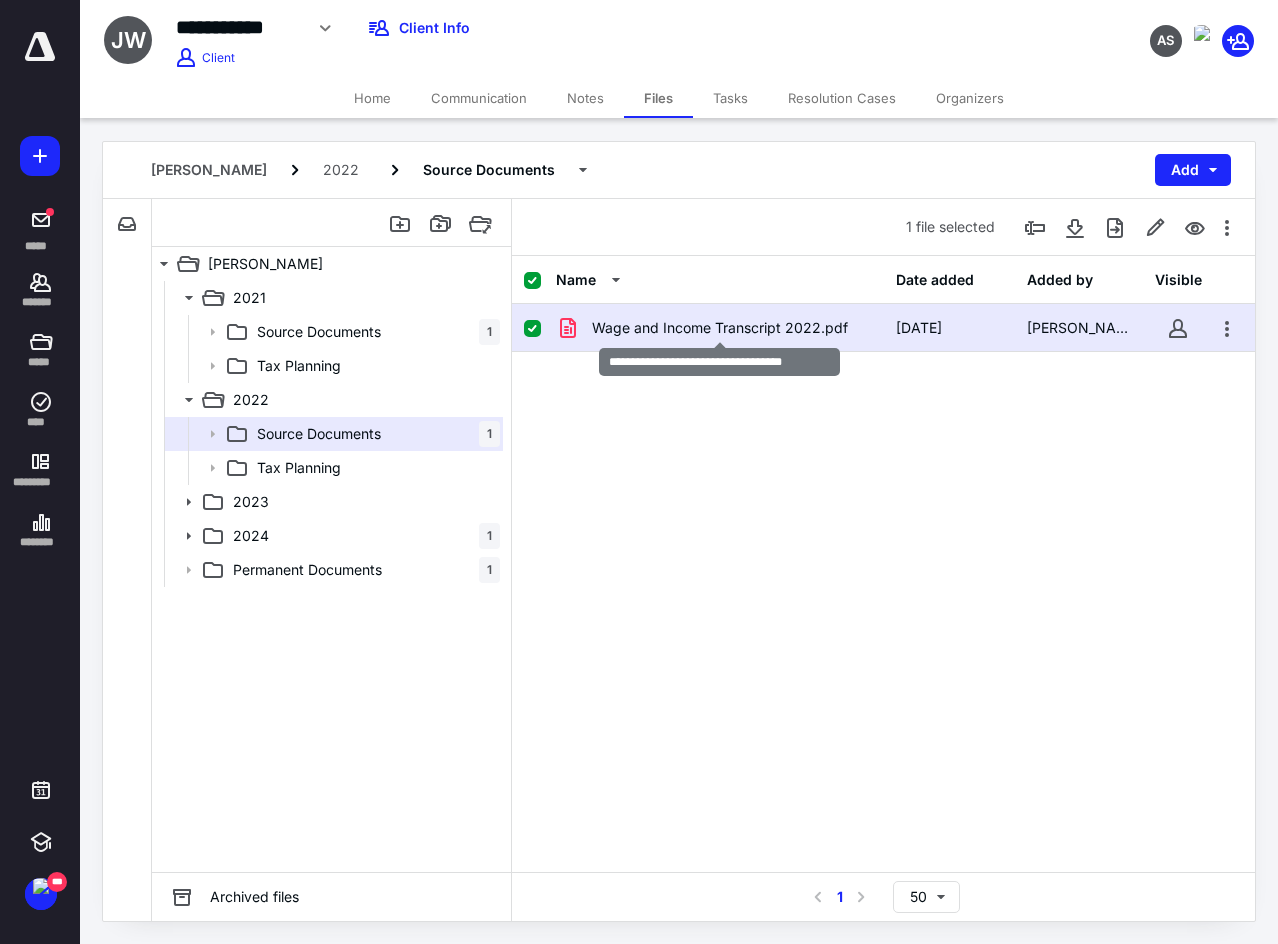 click on "Wage and Income Transcript 2022.pdf" at bounding box center (720, 328) 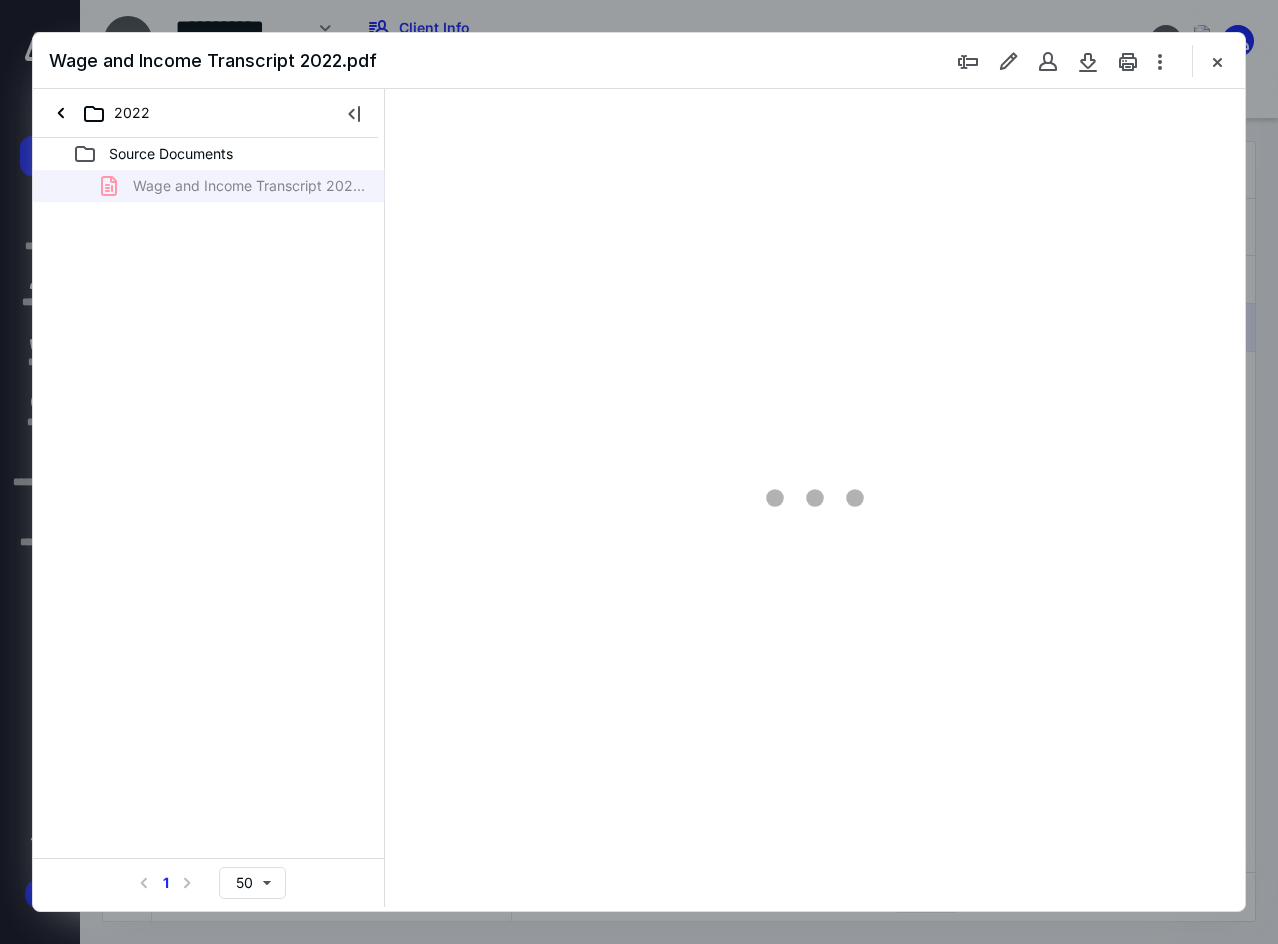 scroll, scrollTop: 0, scrollLeft: 0, axis: both 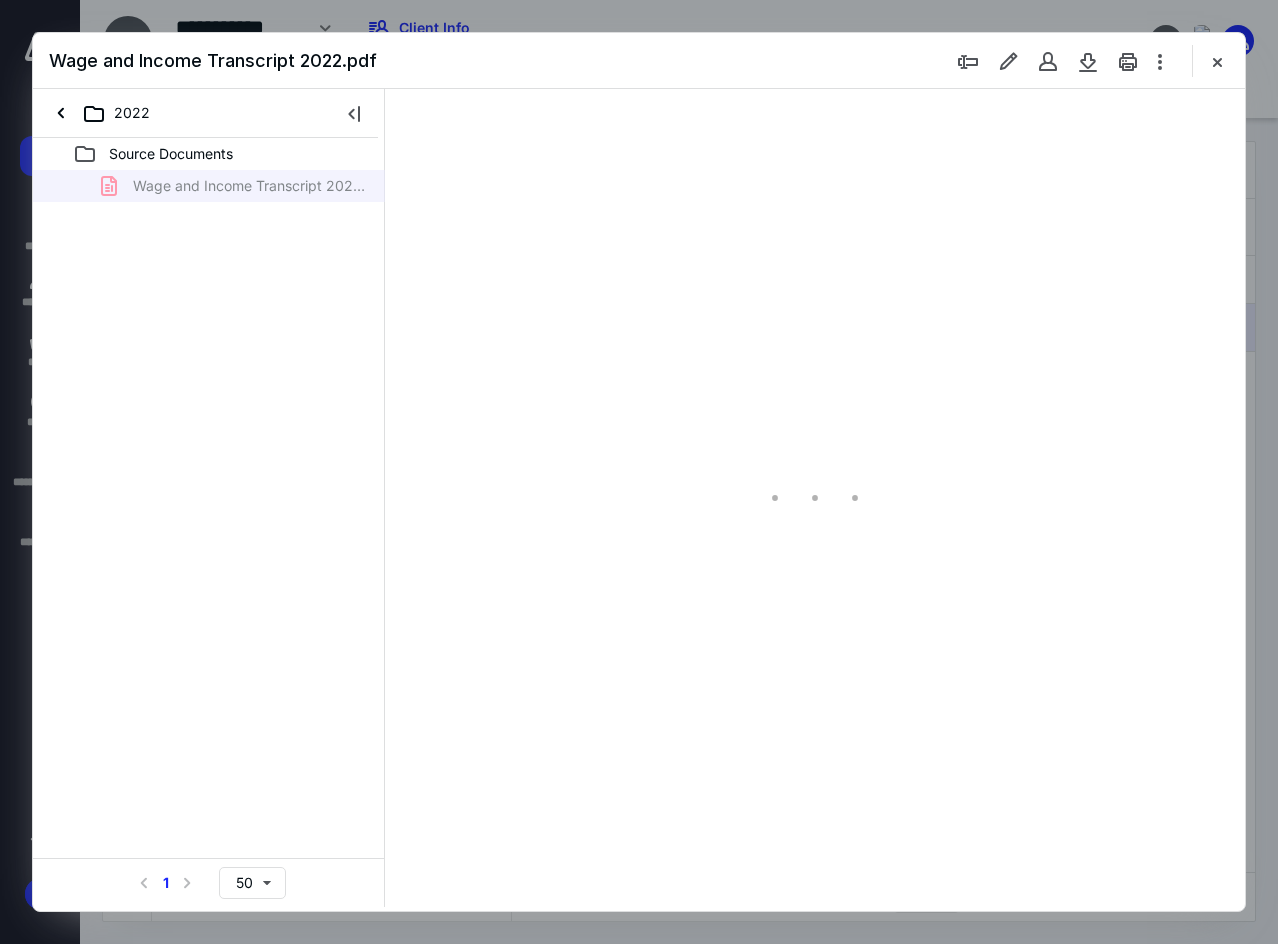 type on "137" 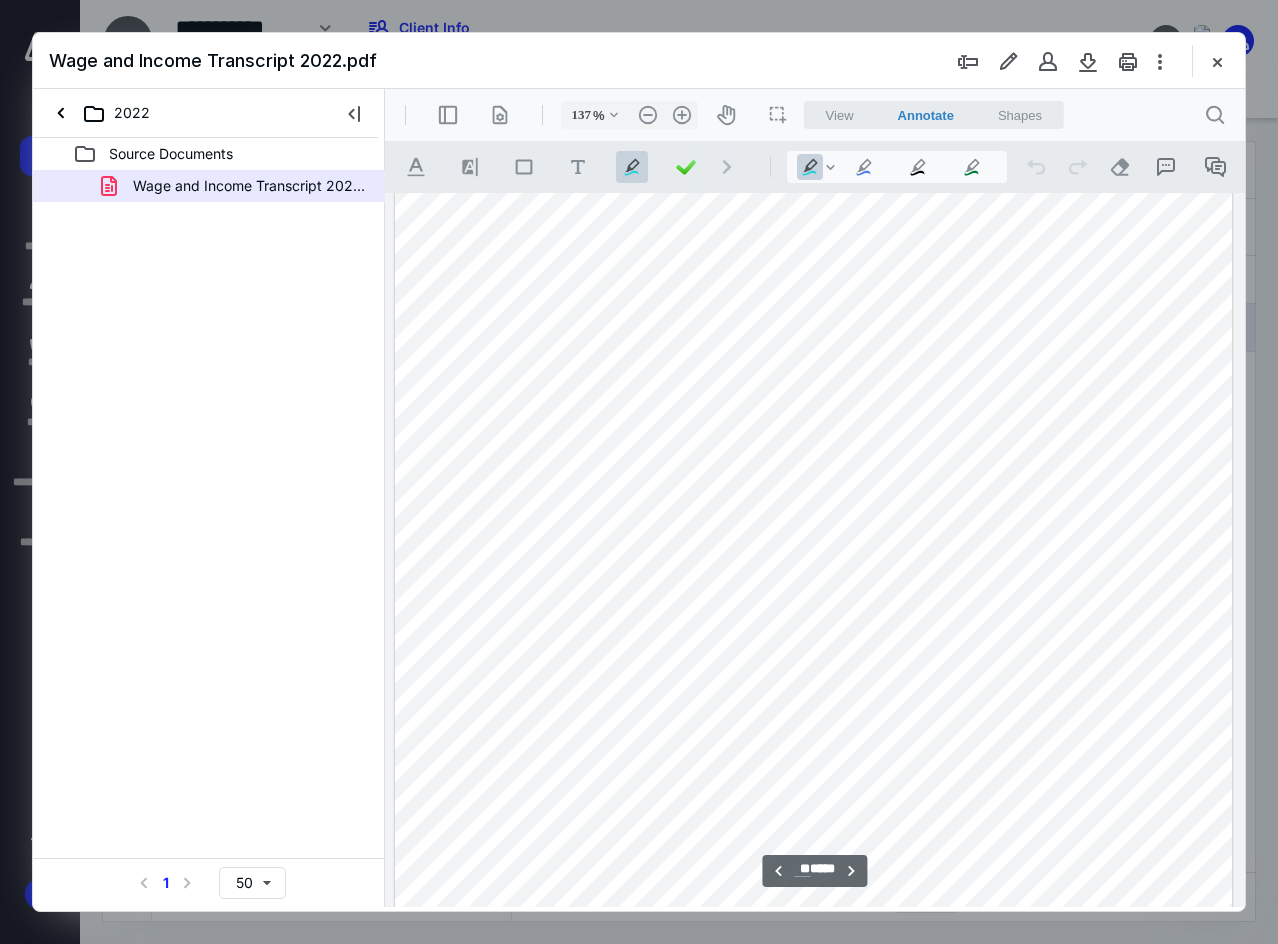scroll, scrollTop: 18709, scrollLeft: 0, axis: vertical 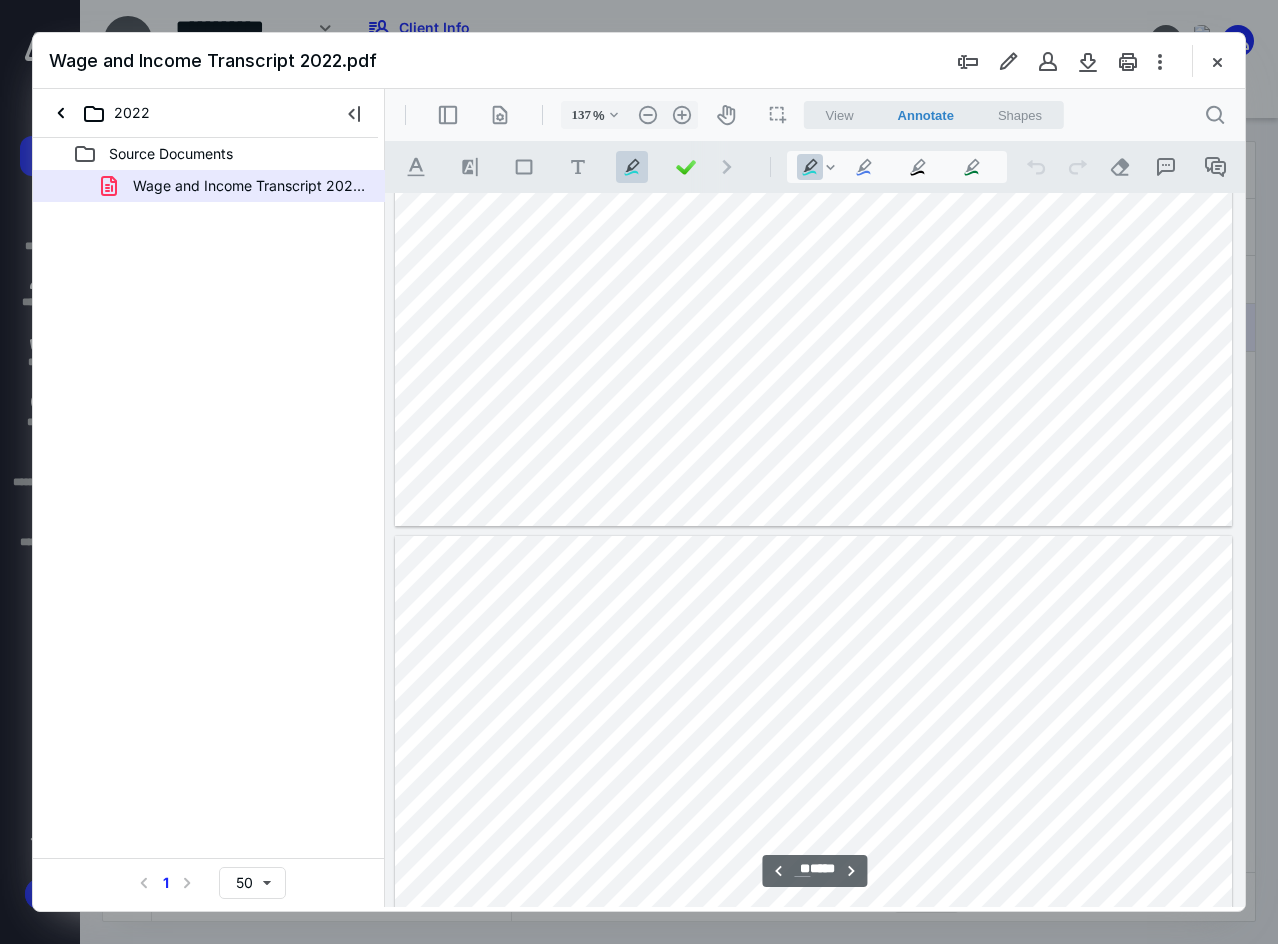 type on "**" 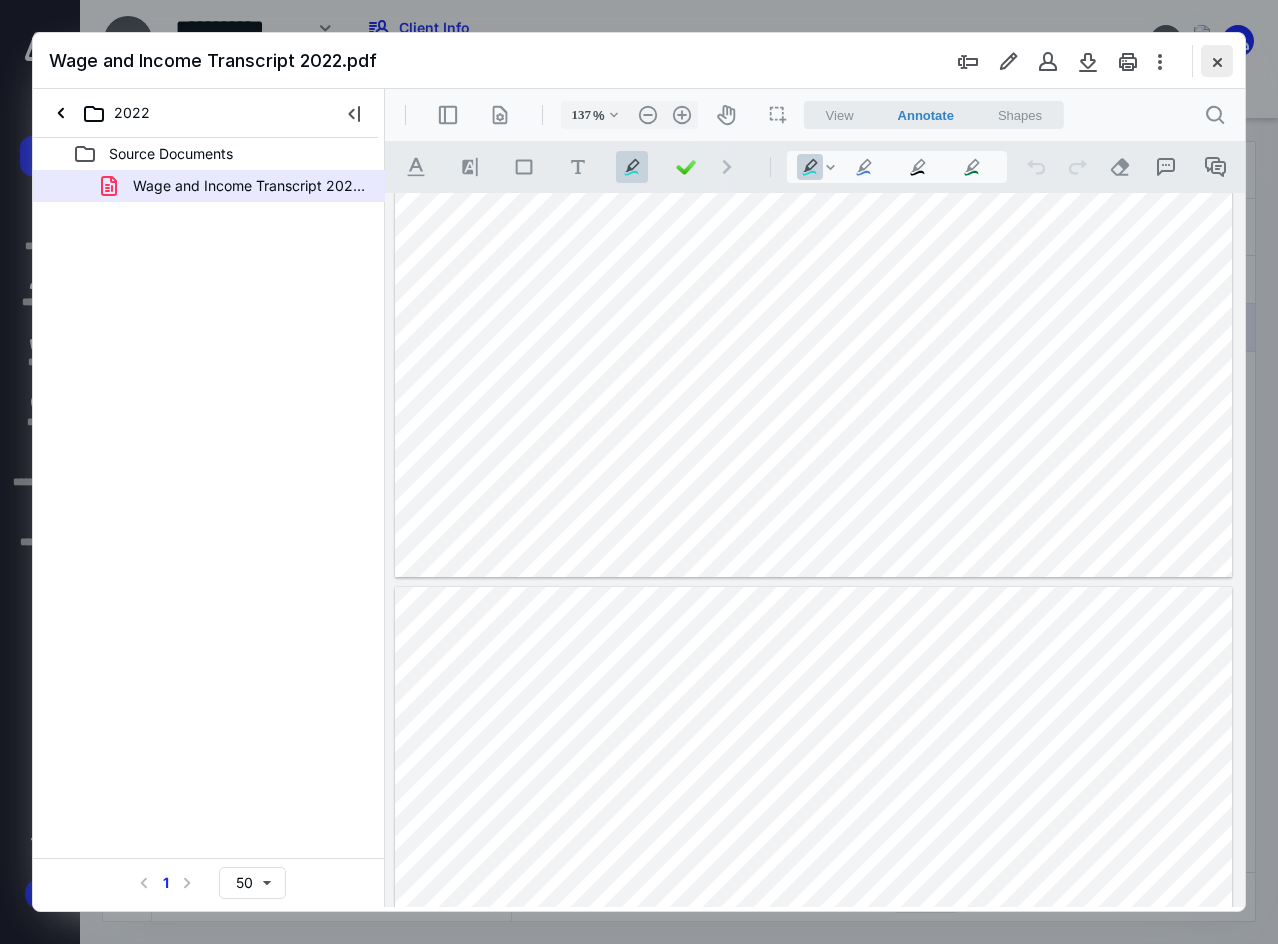 click at bounding box center (1217, 61) 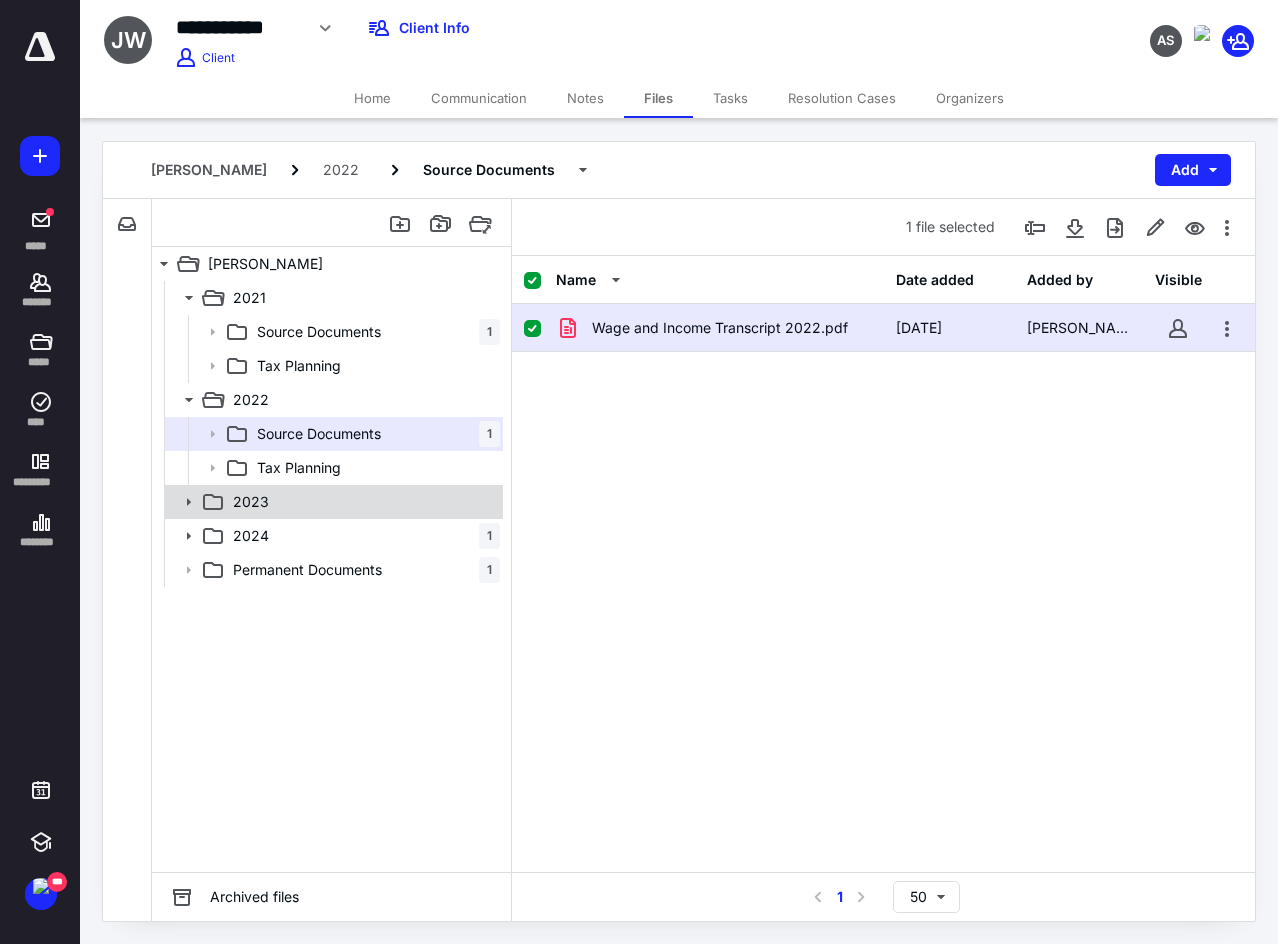 click on "2023" at bounding box center (362, 502) 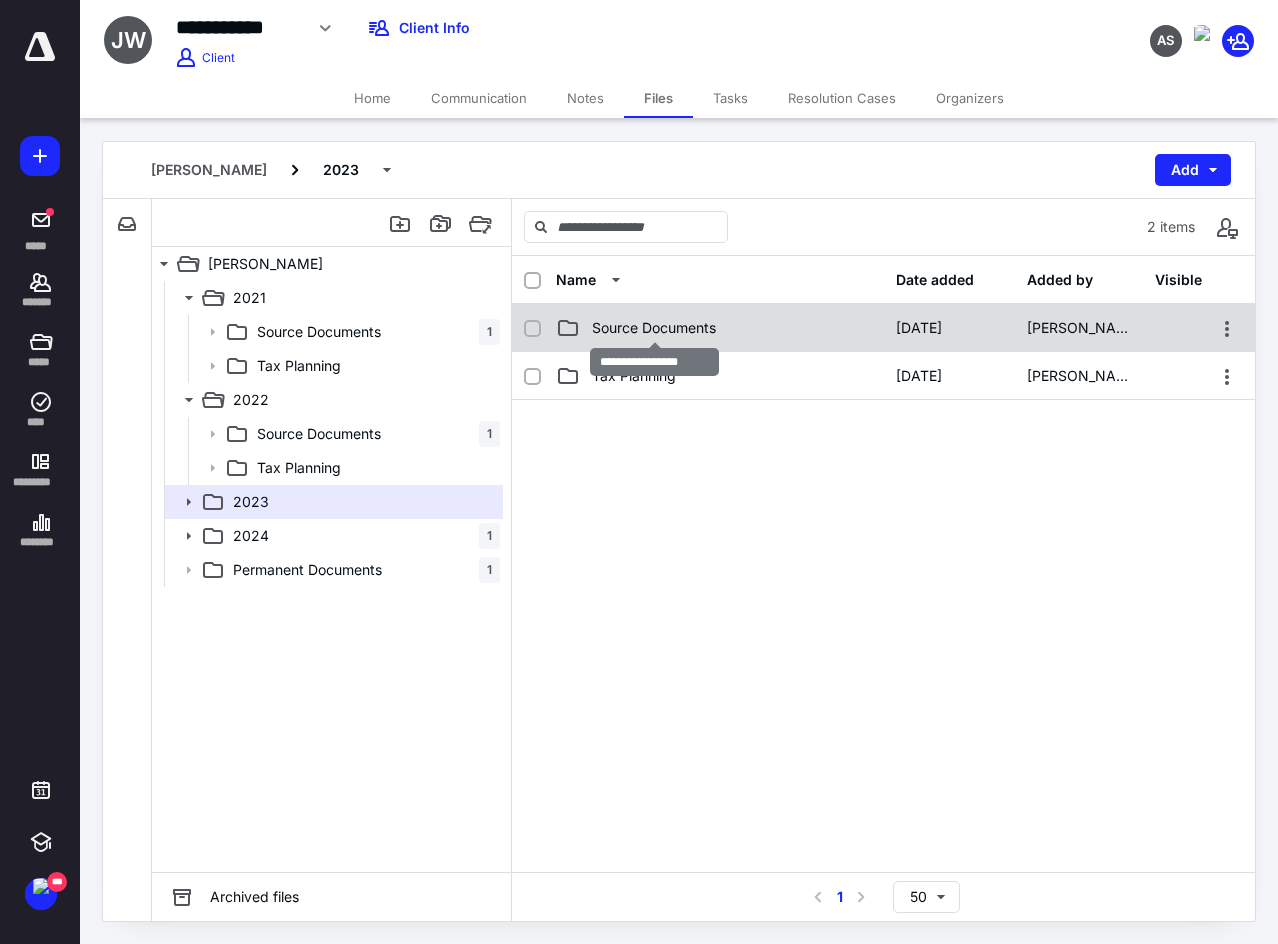 click on "Source Documents" at bounding box center [654, 328] 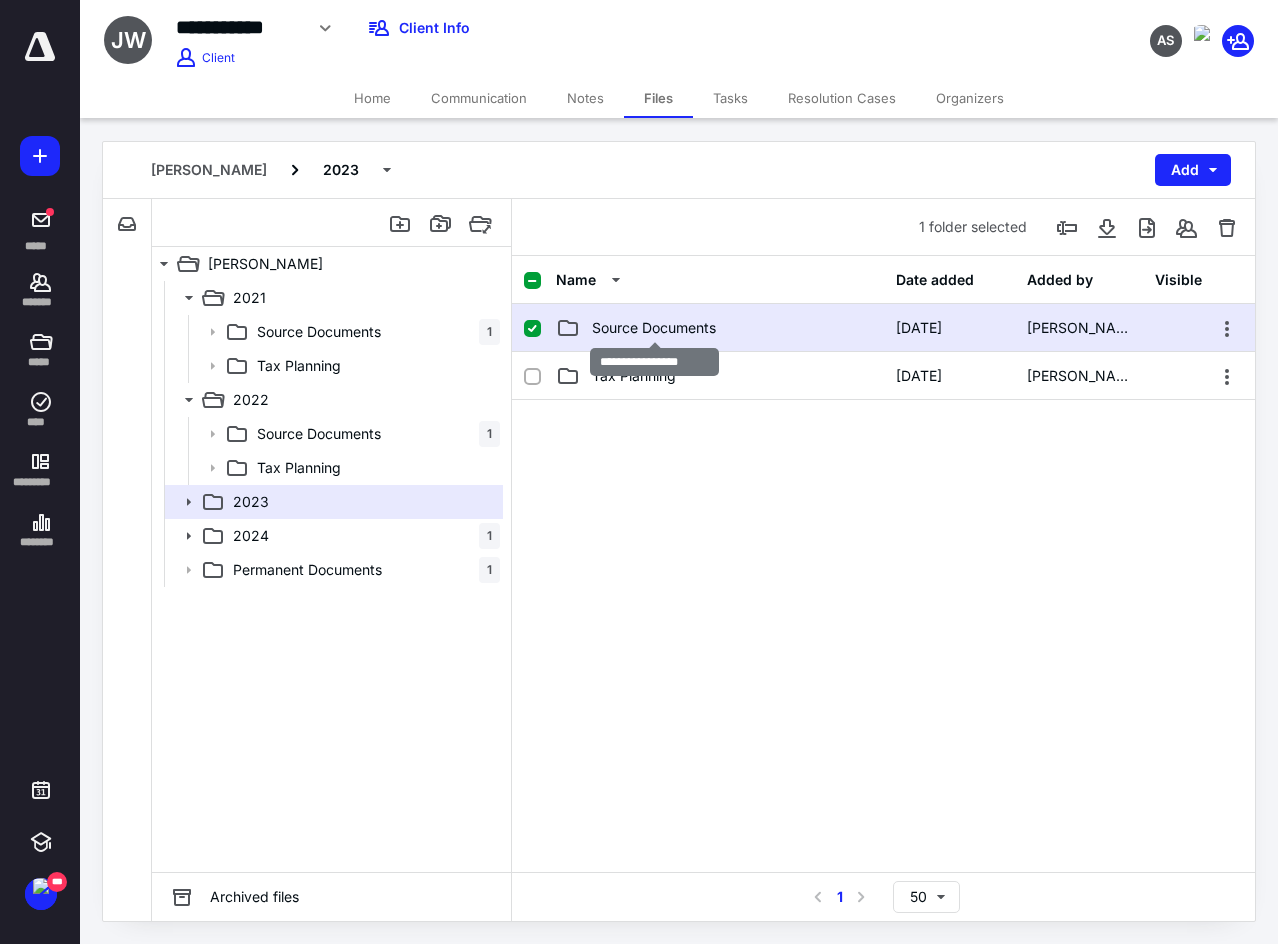 click on "Source Documents" at bounding box center [654, 328] 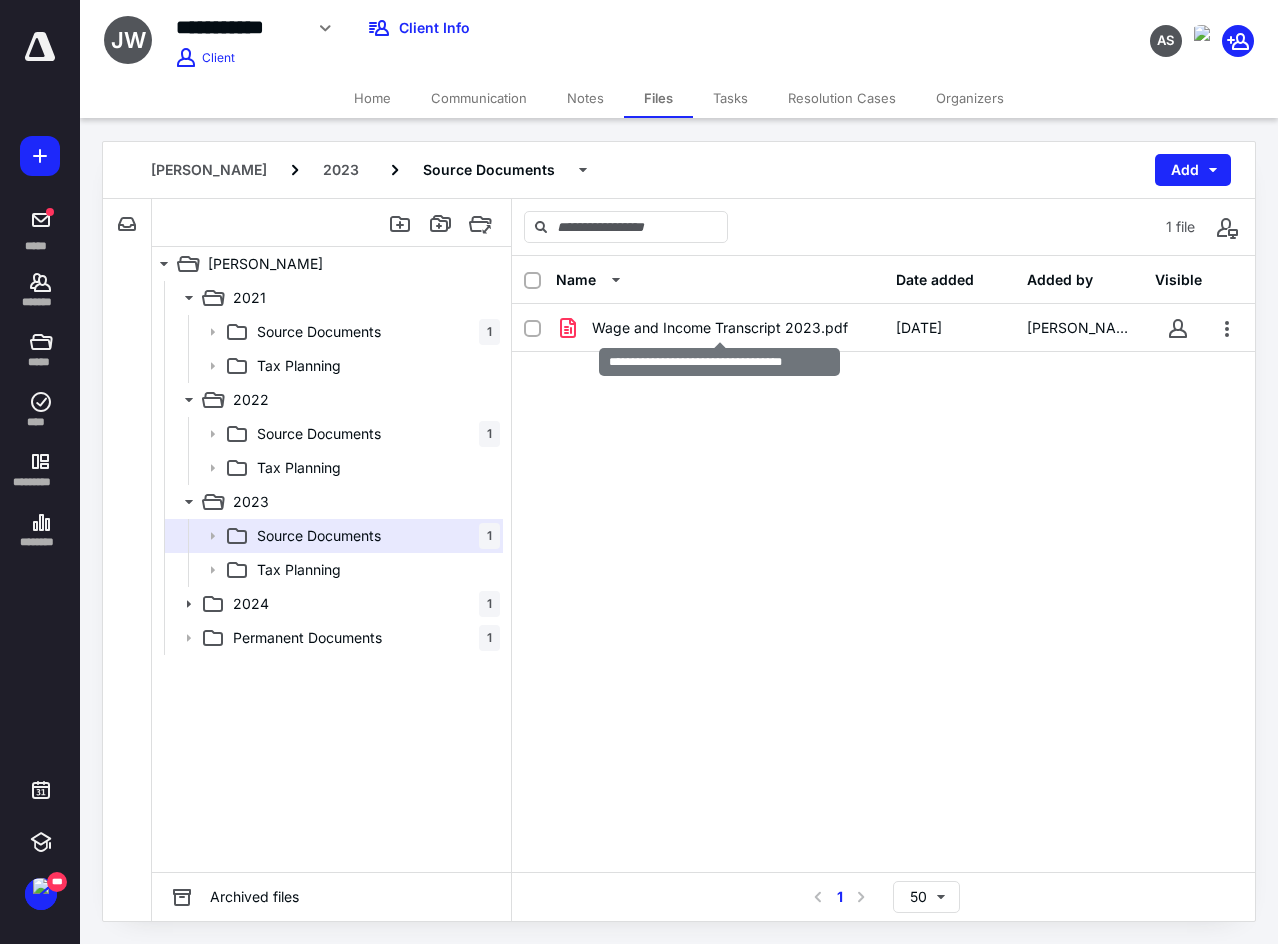 click on "Wage and Income Transcript 2023.pdf" at bounding box center (720, 328) 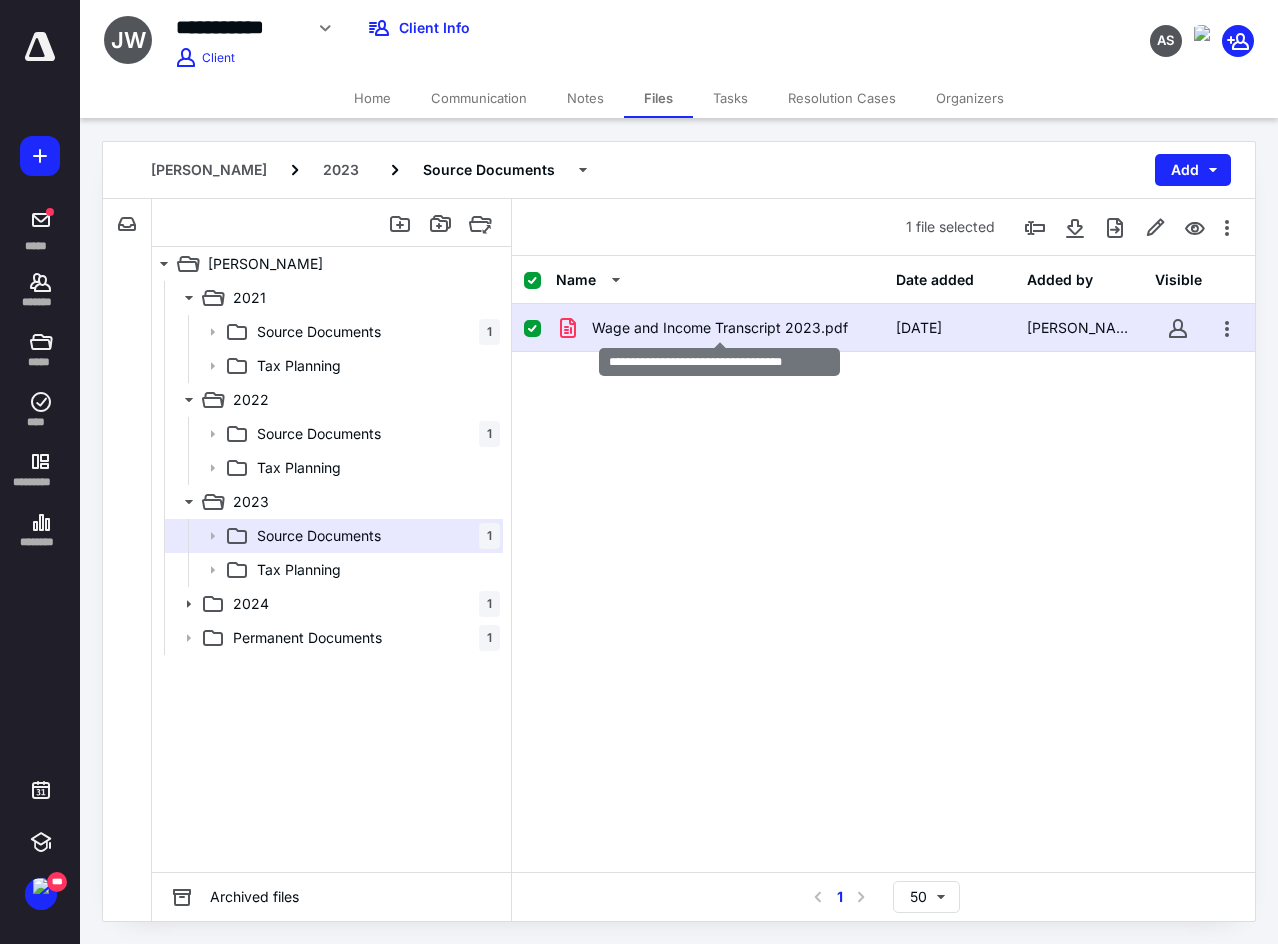 click on "Wage and Income Transcript 2023.pdf" at bounding box center (720, 328) 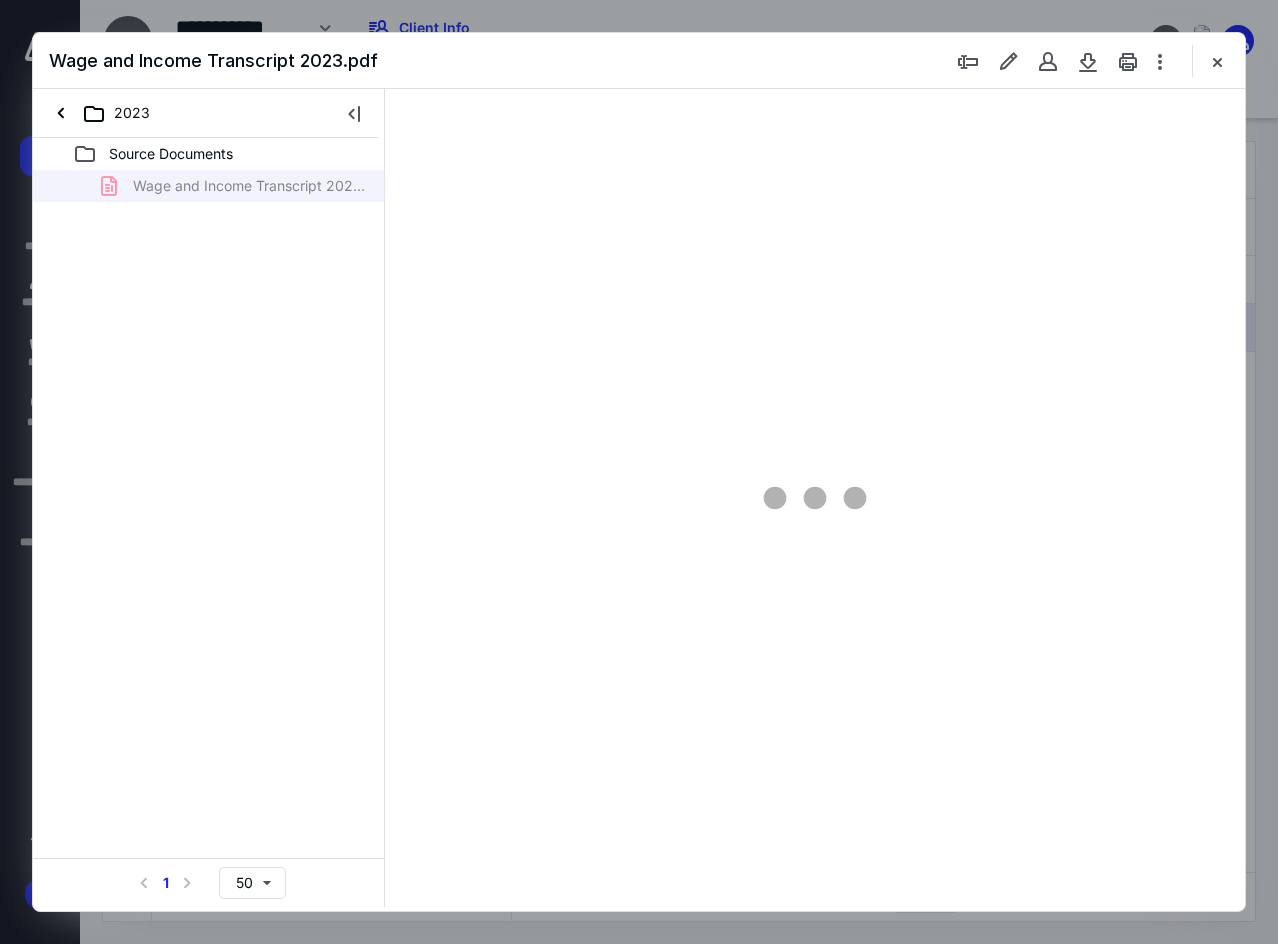 scroll, scrollTop: 0, scrollLeft: 0, axis: both 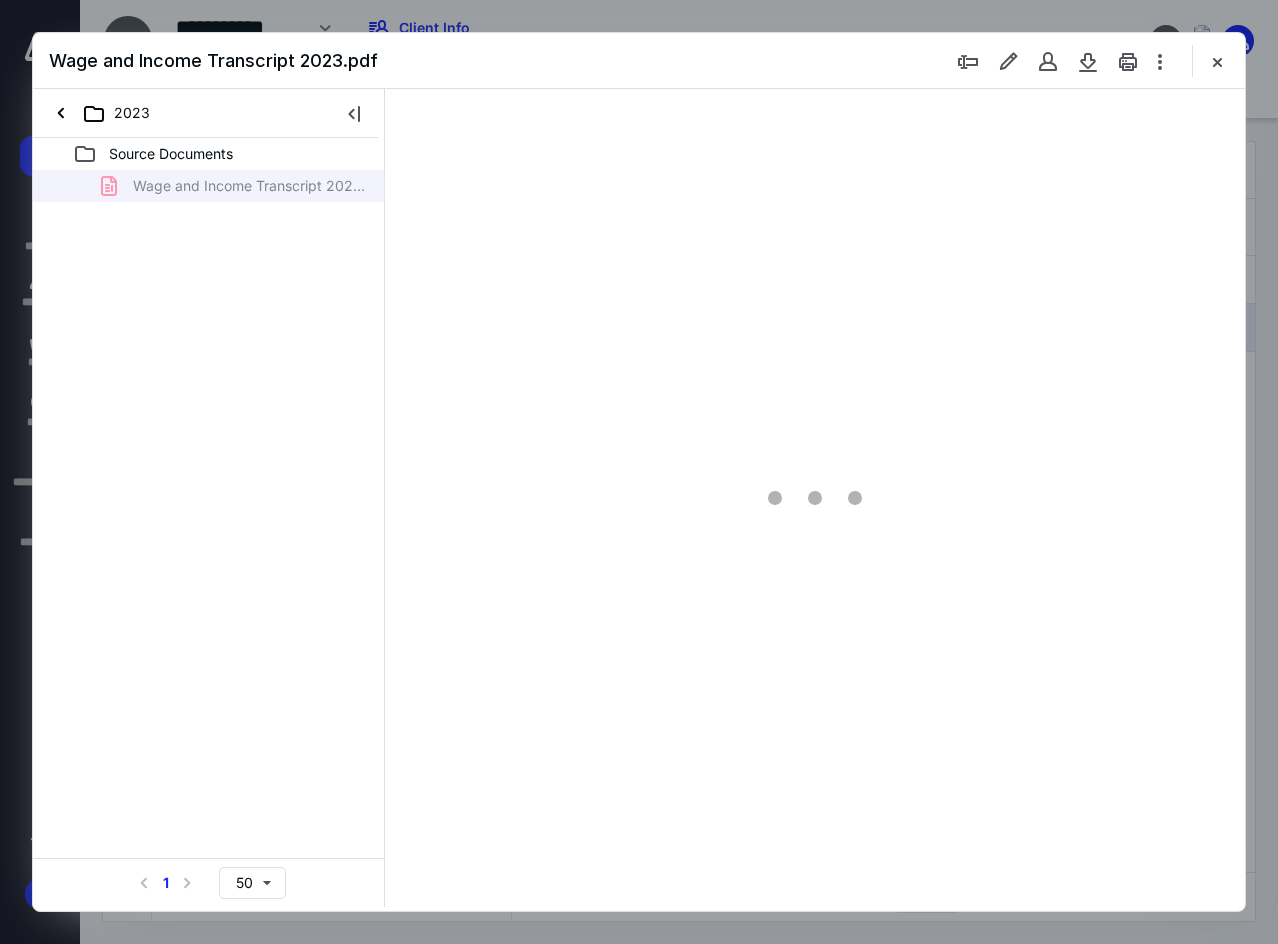 type on "137" 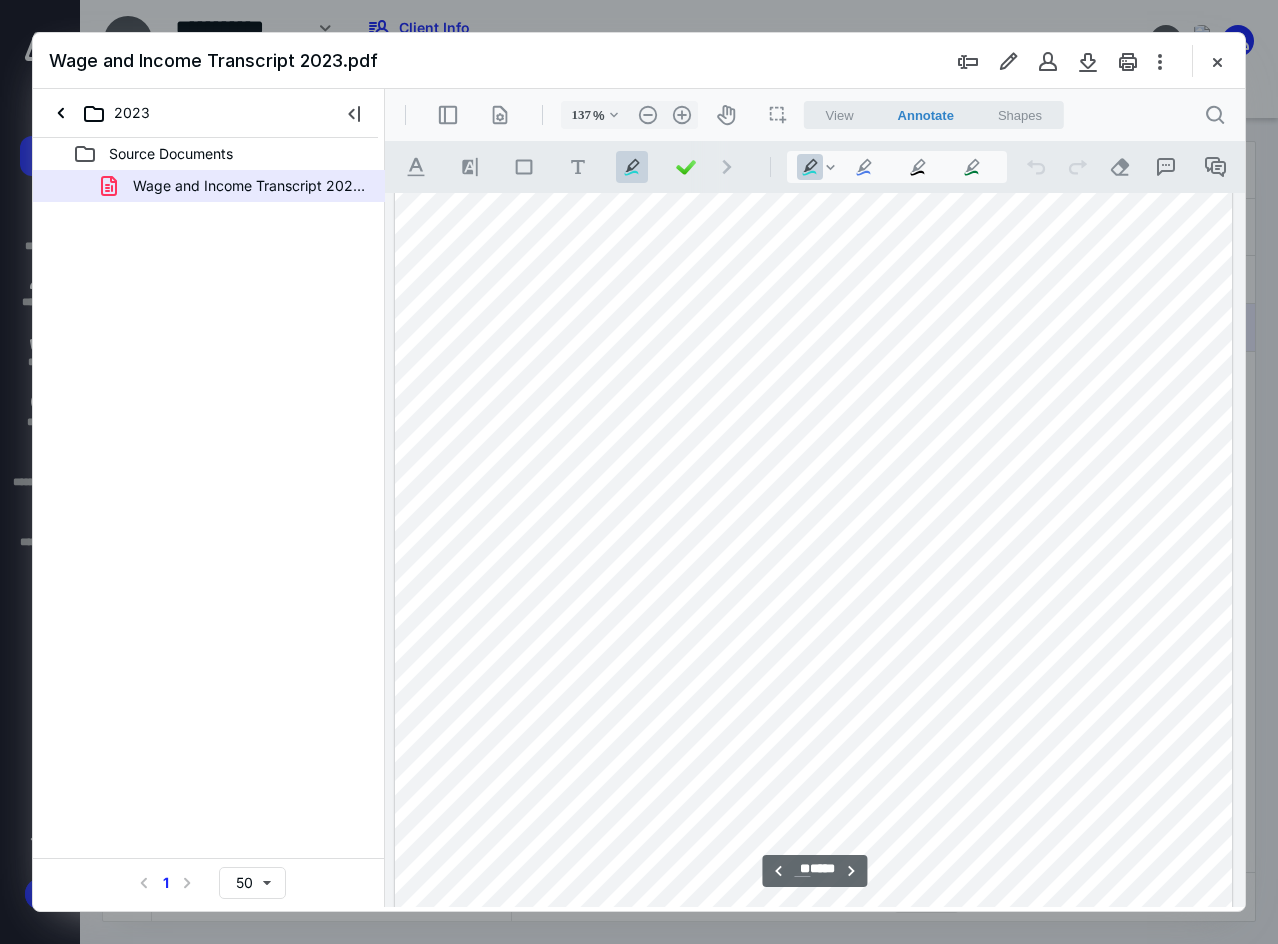 scroll, scrollTop: 33344, scrollLeft: 0, axis: vertical 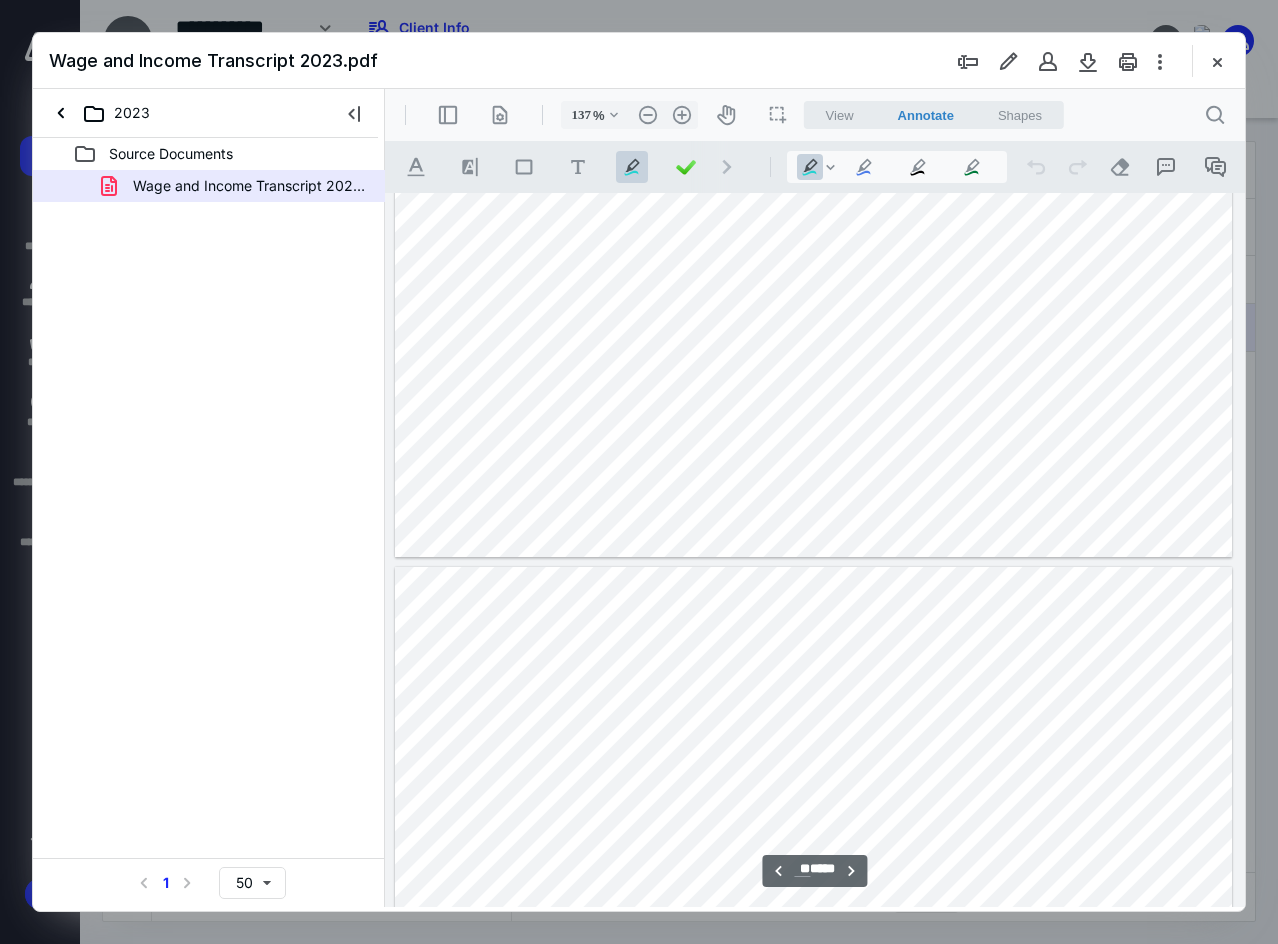 type on "**" 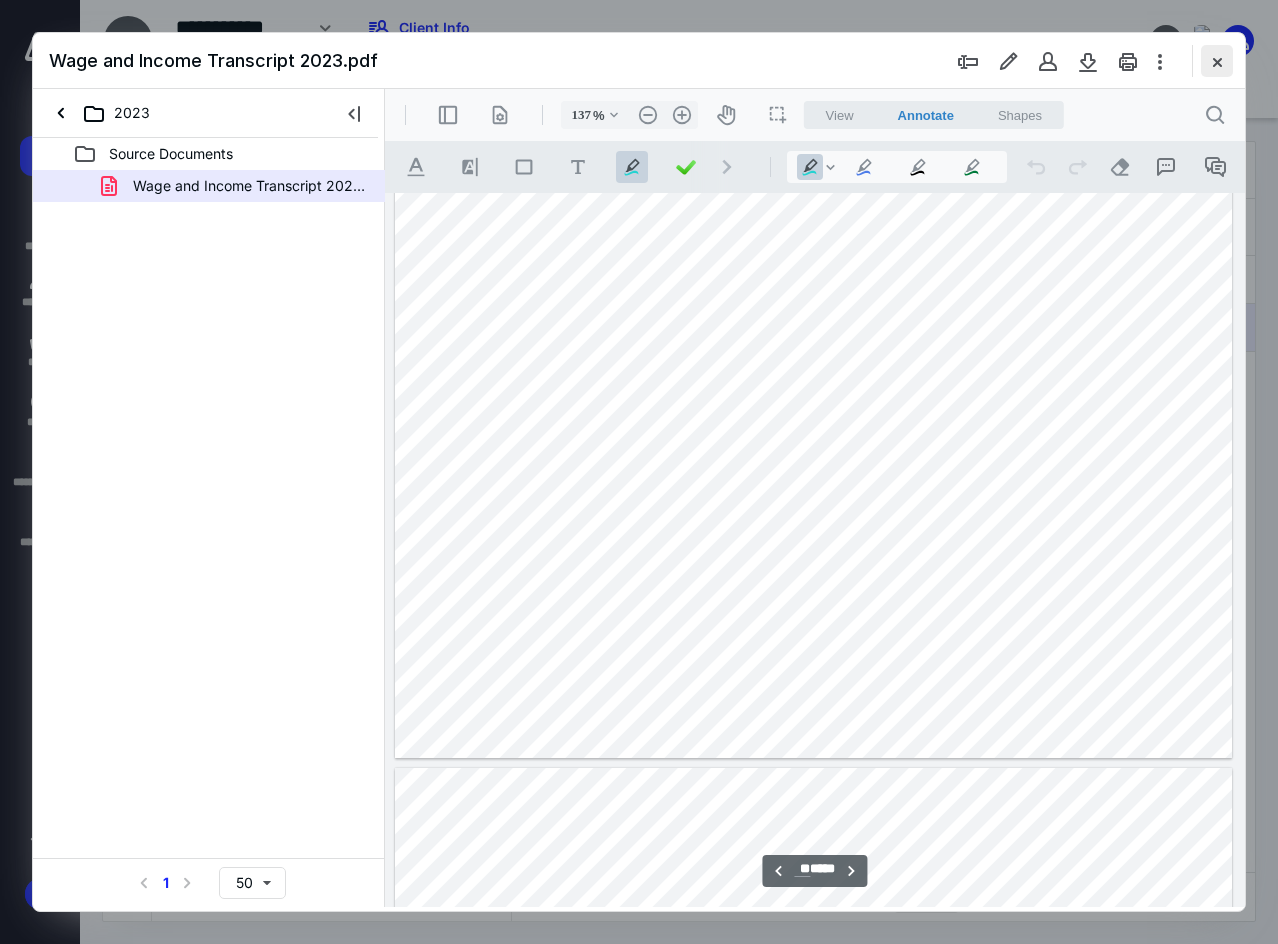 click at bounding box center (1217, 61) 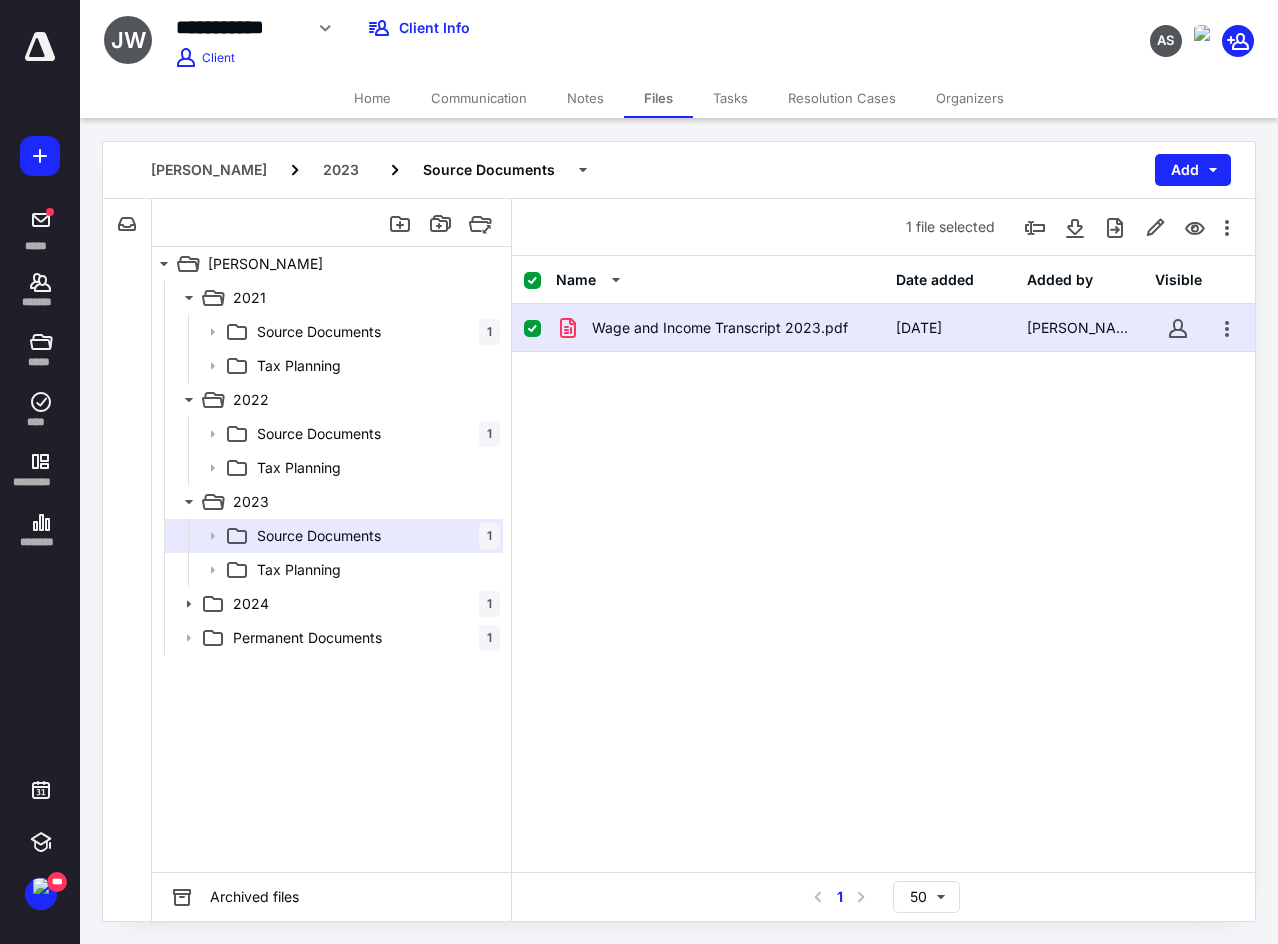 click on "Communication" at bounding box center [479, 98] 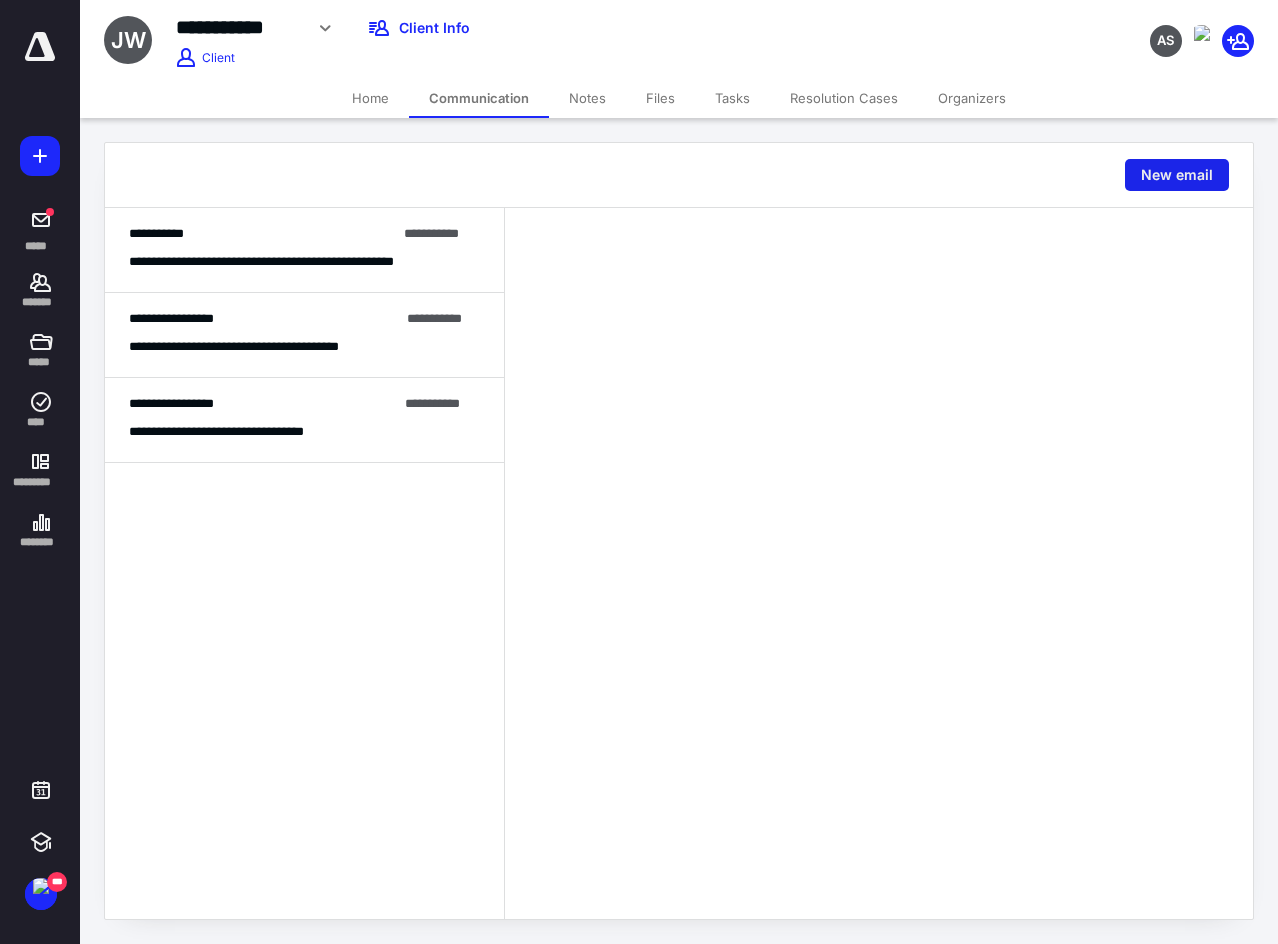 click on "New email" at bounding box center [1177, 175] 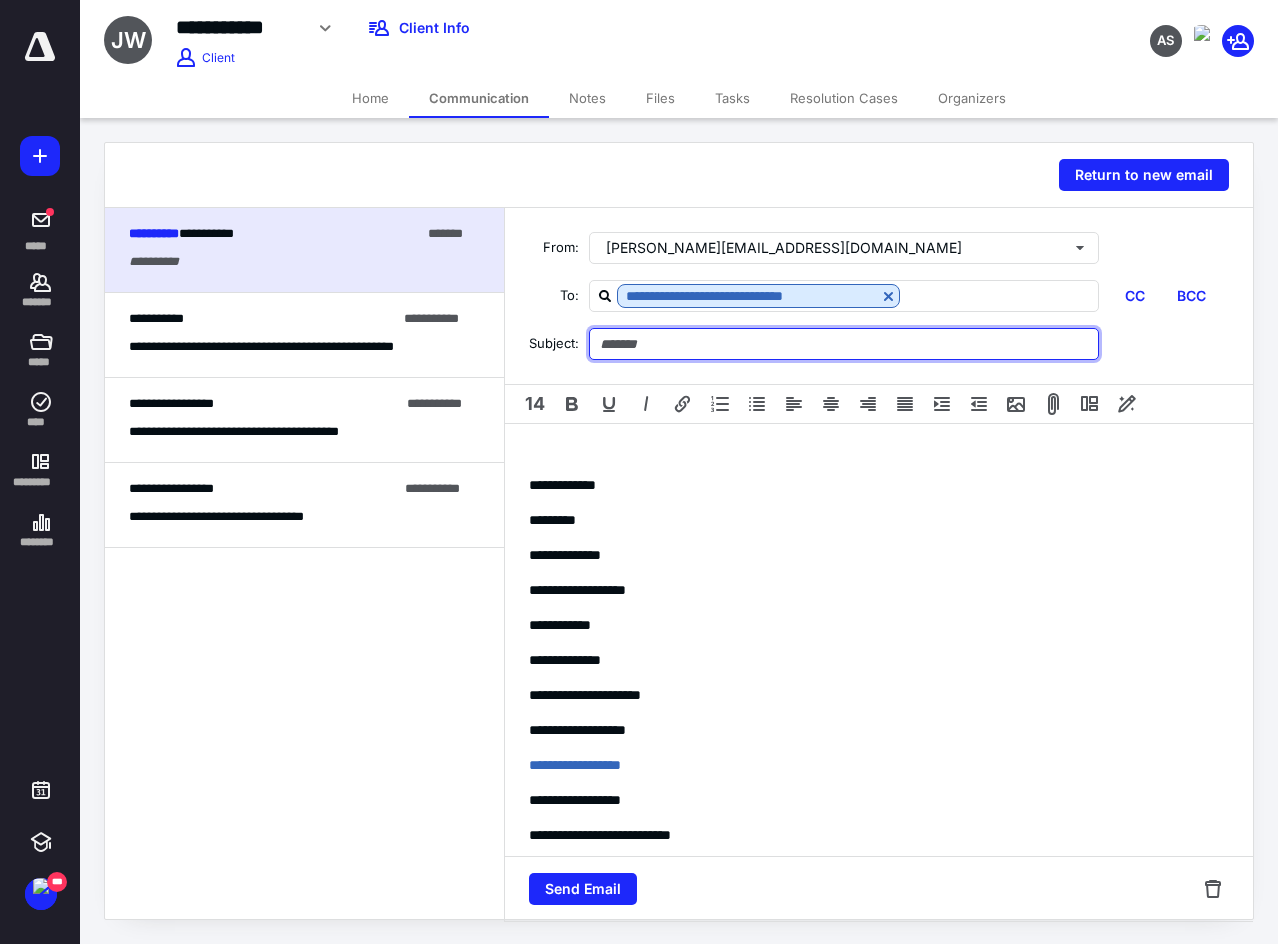 click at bounding box center [844, 344] 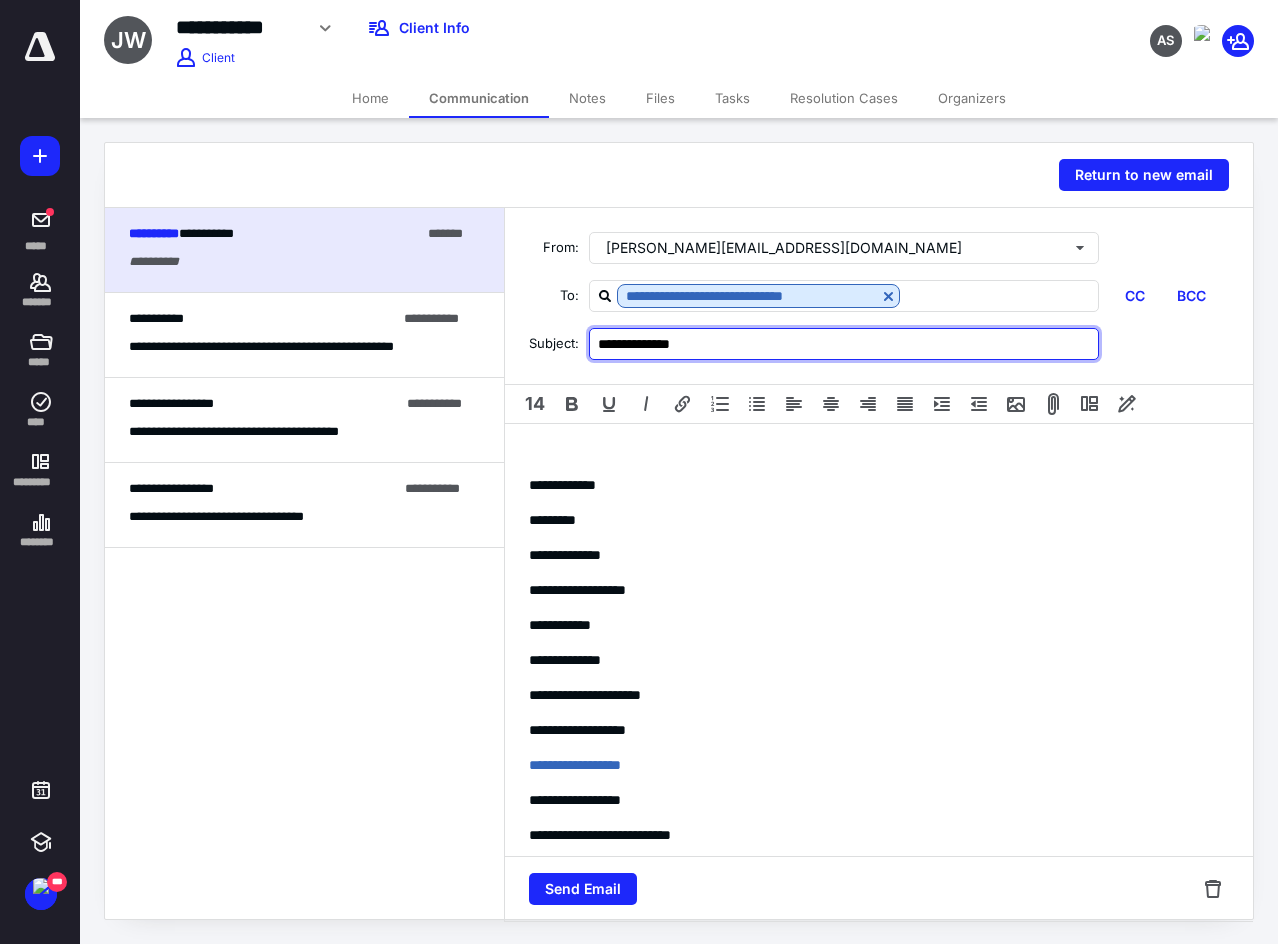 type on "**********" 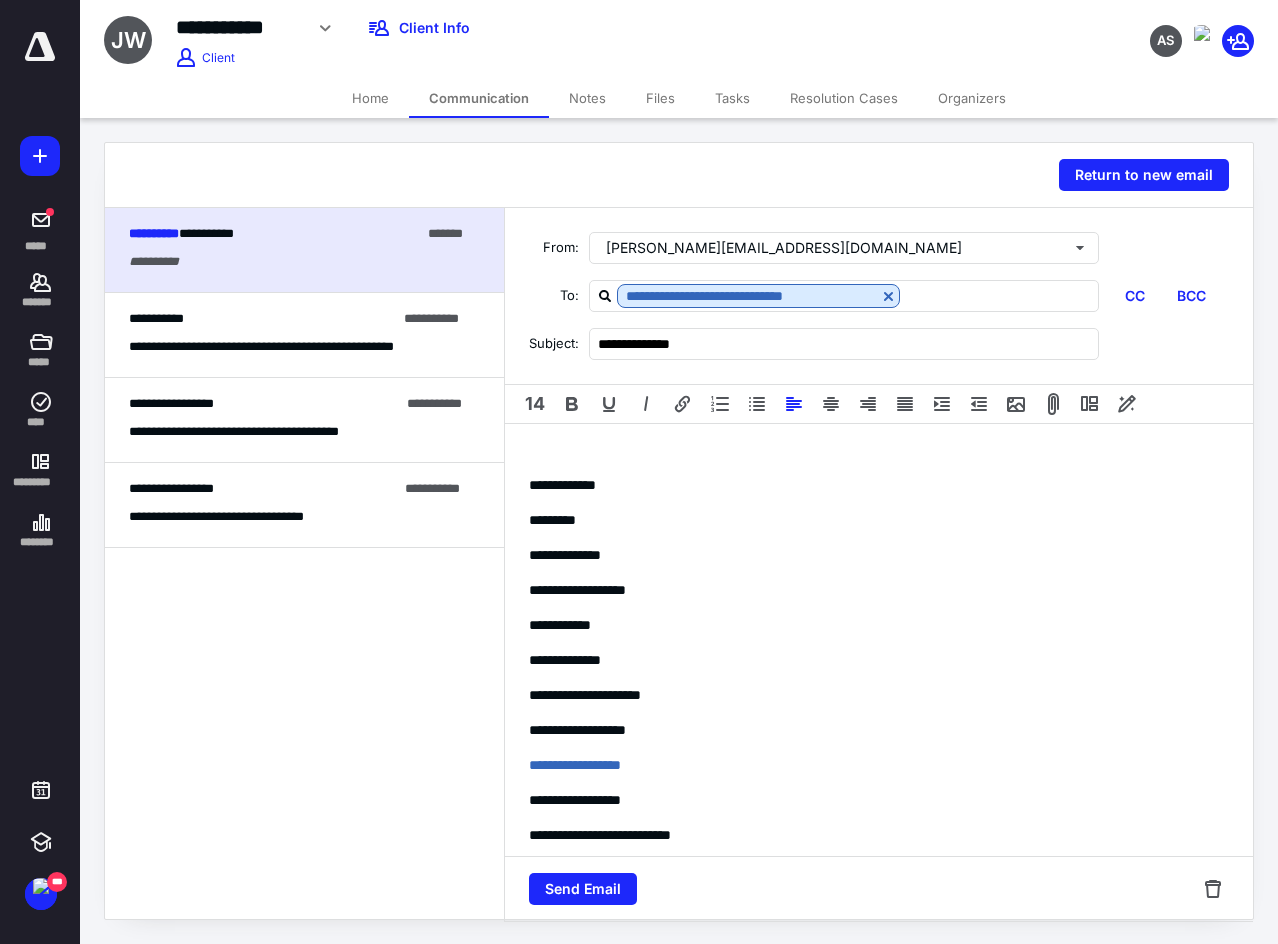 click on "**********" at bounding box center (879, 779) 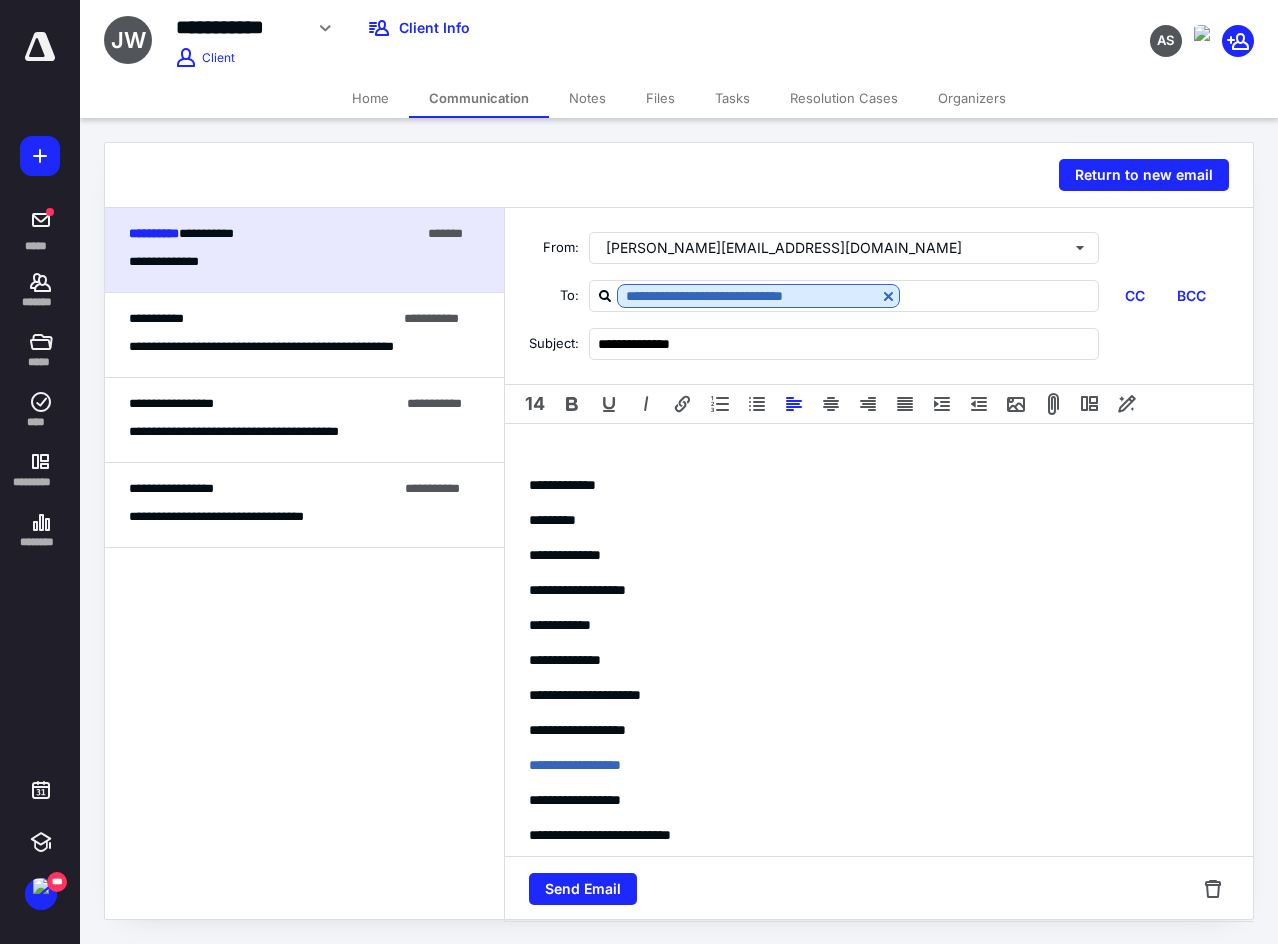 type 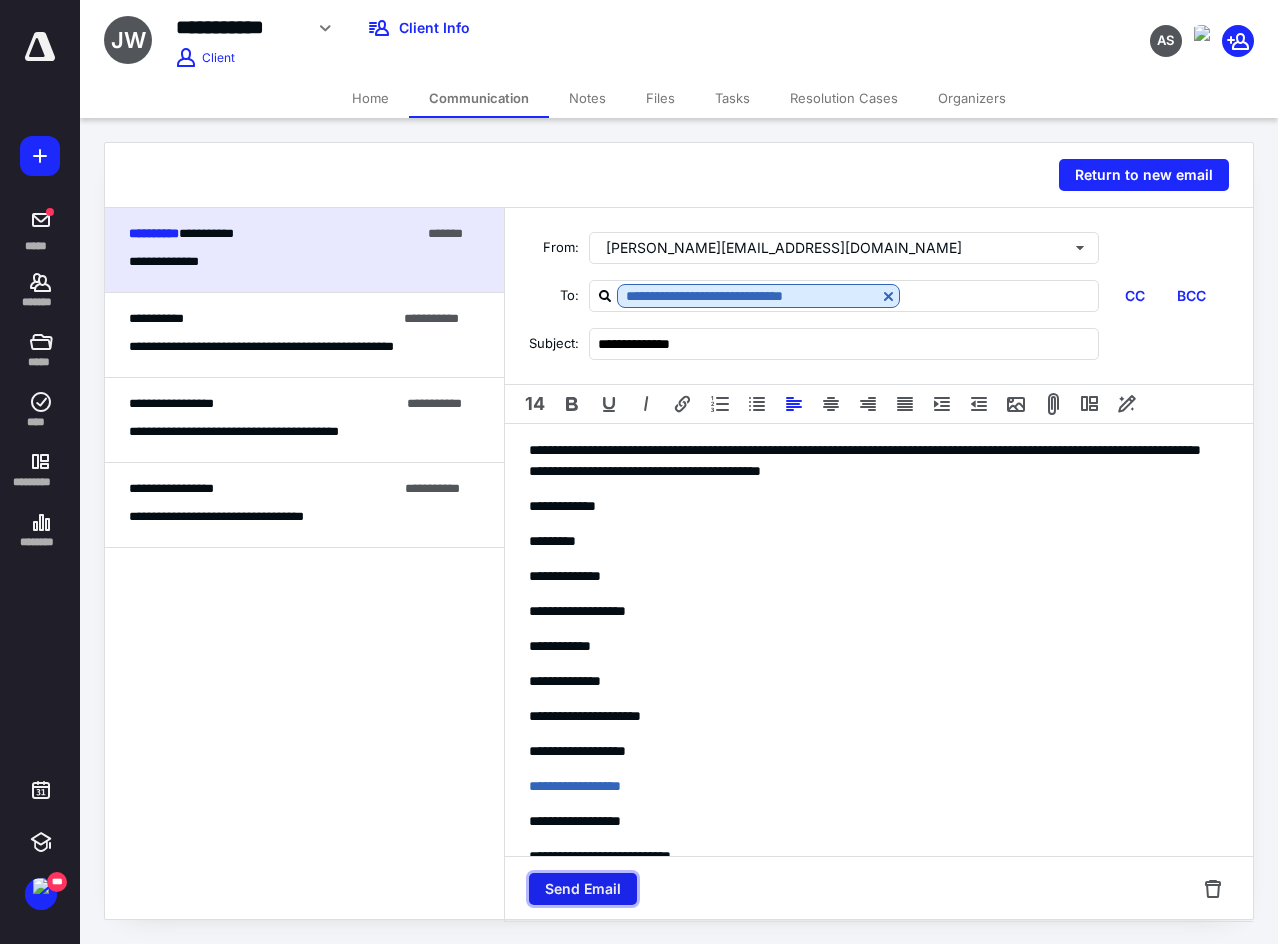 click on "Send Email" at bounding box center [583, 889] 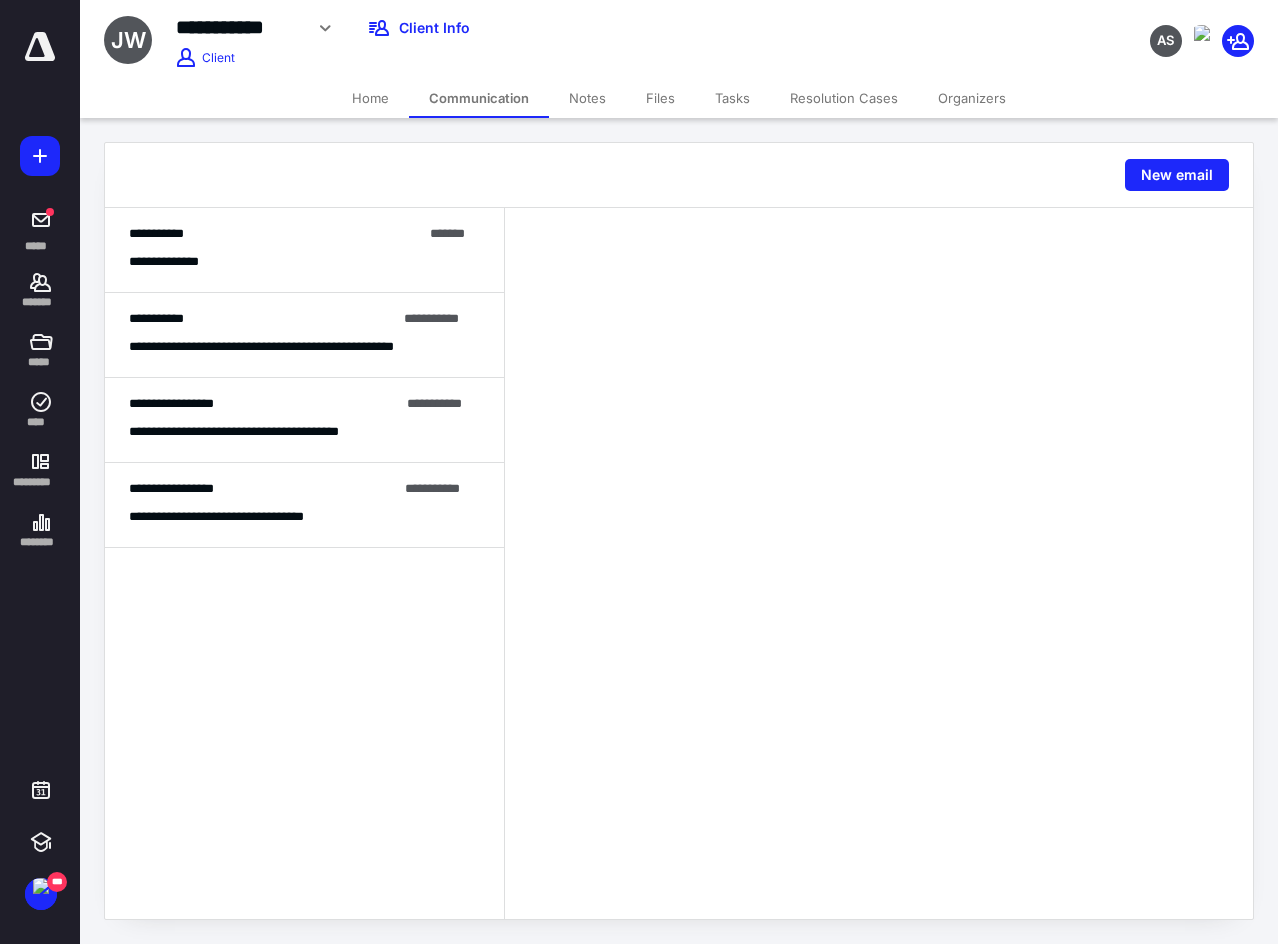 click on "Files" at bounding box center [660, 98] 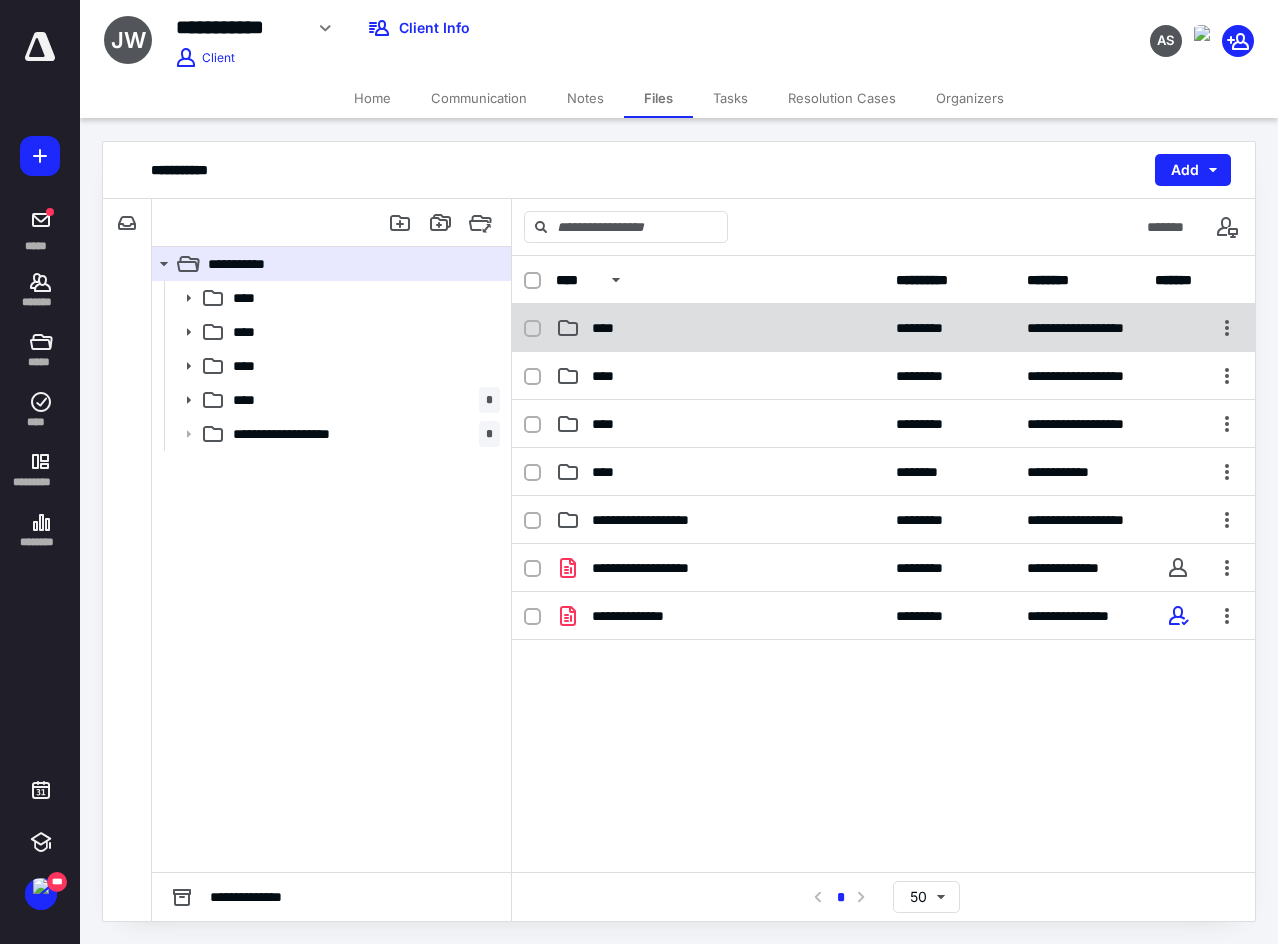 click on "****" at bounding box center (720, 328) 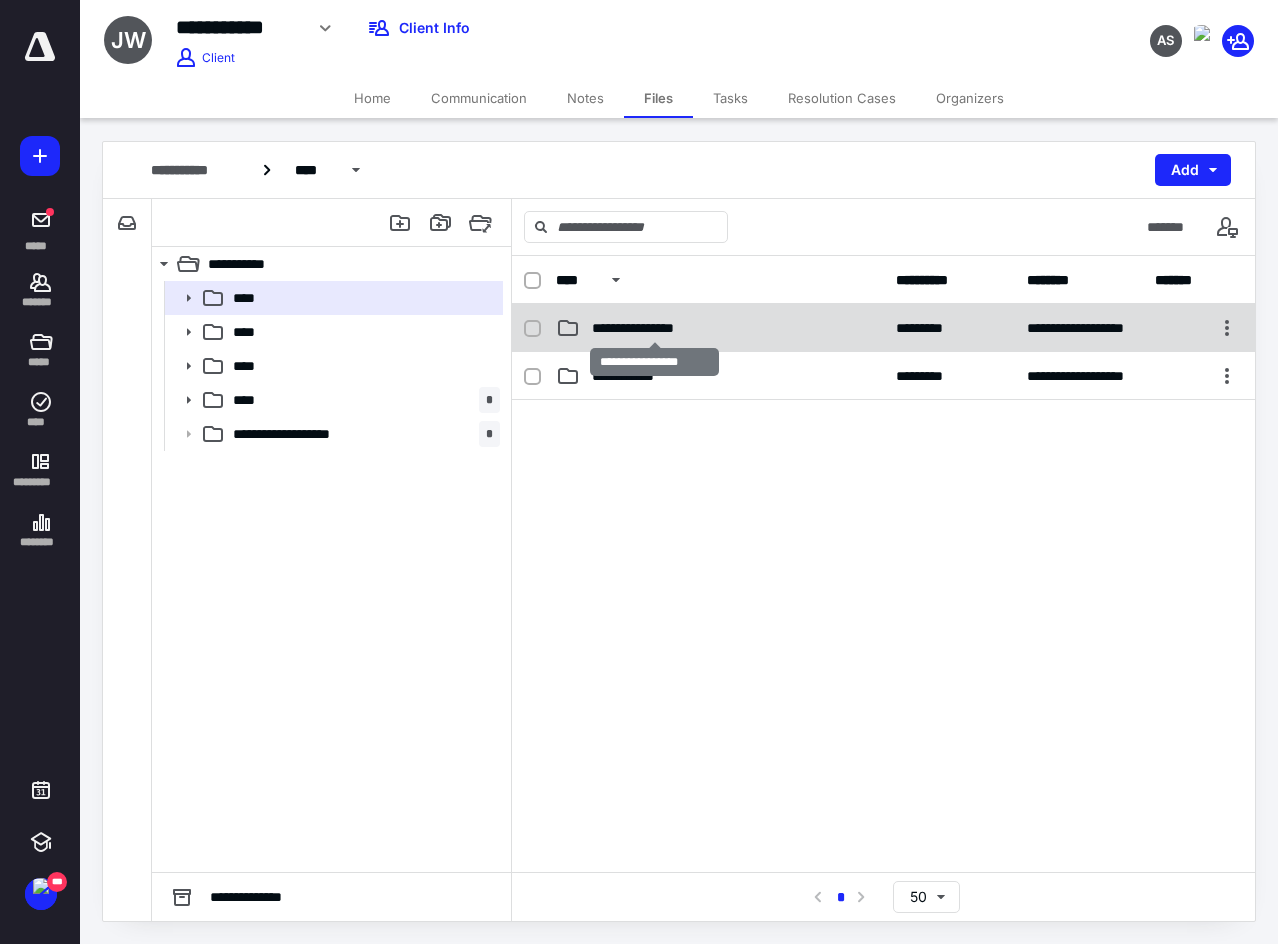 click on "**********" at bounding box center (655, 328) 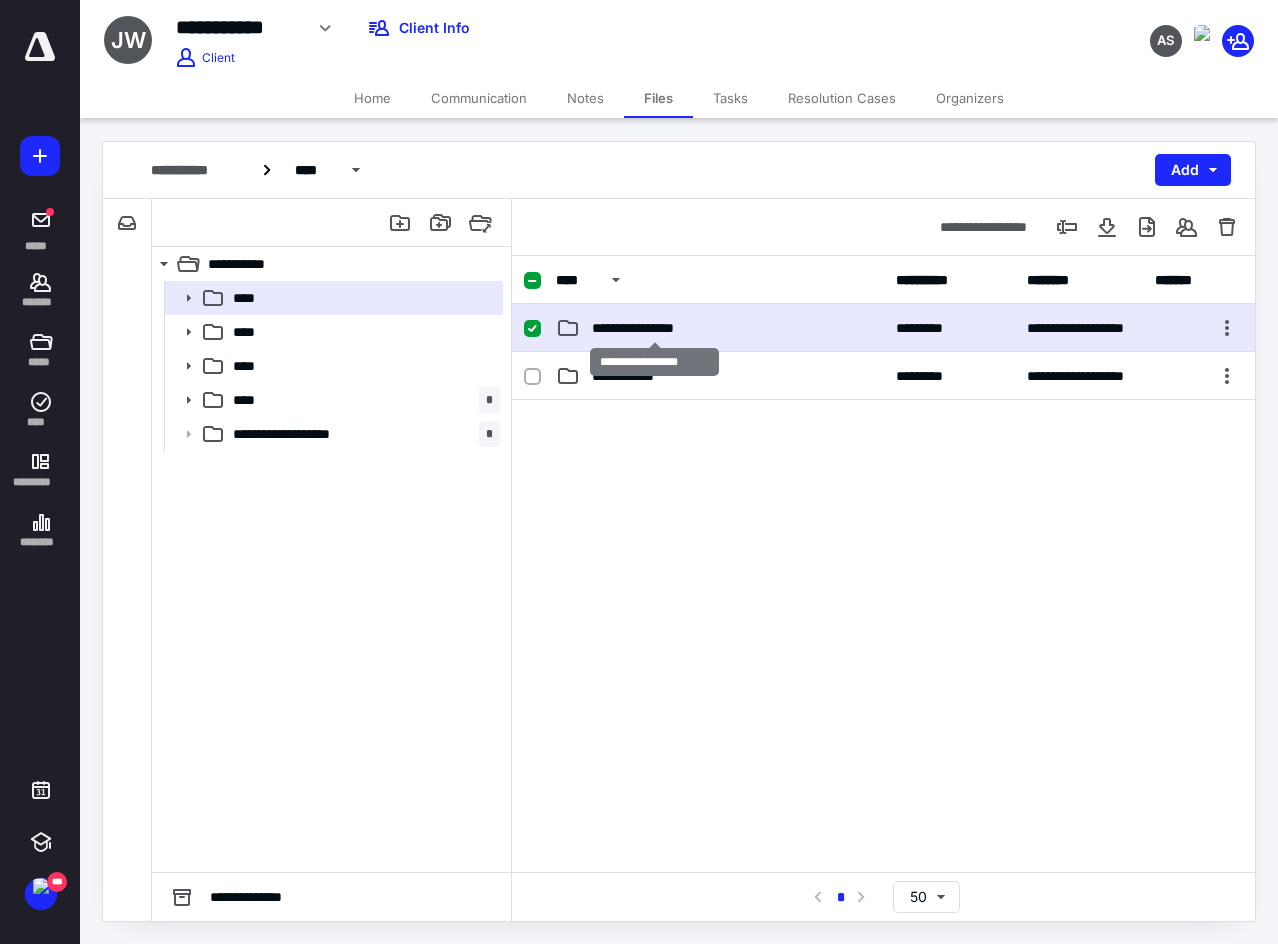 click on "**********" at bounding box center [655, 328] 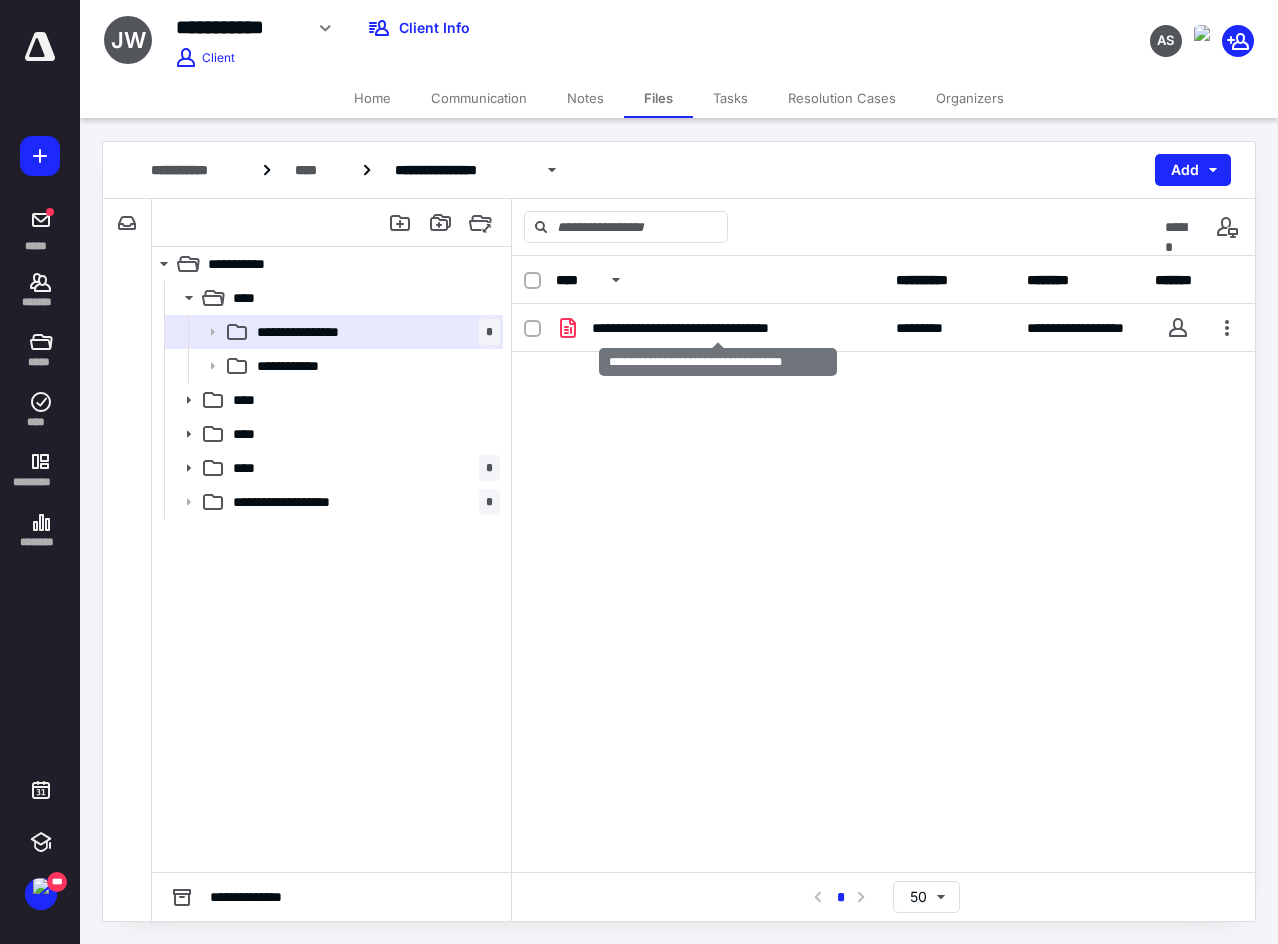 click on "**********" at bounding box center (718, 328) 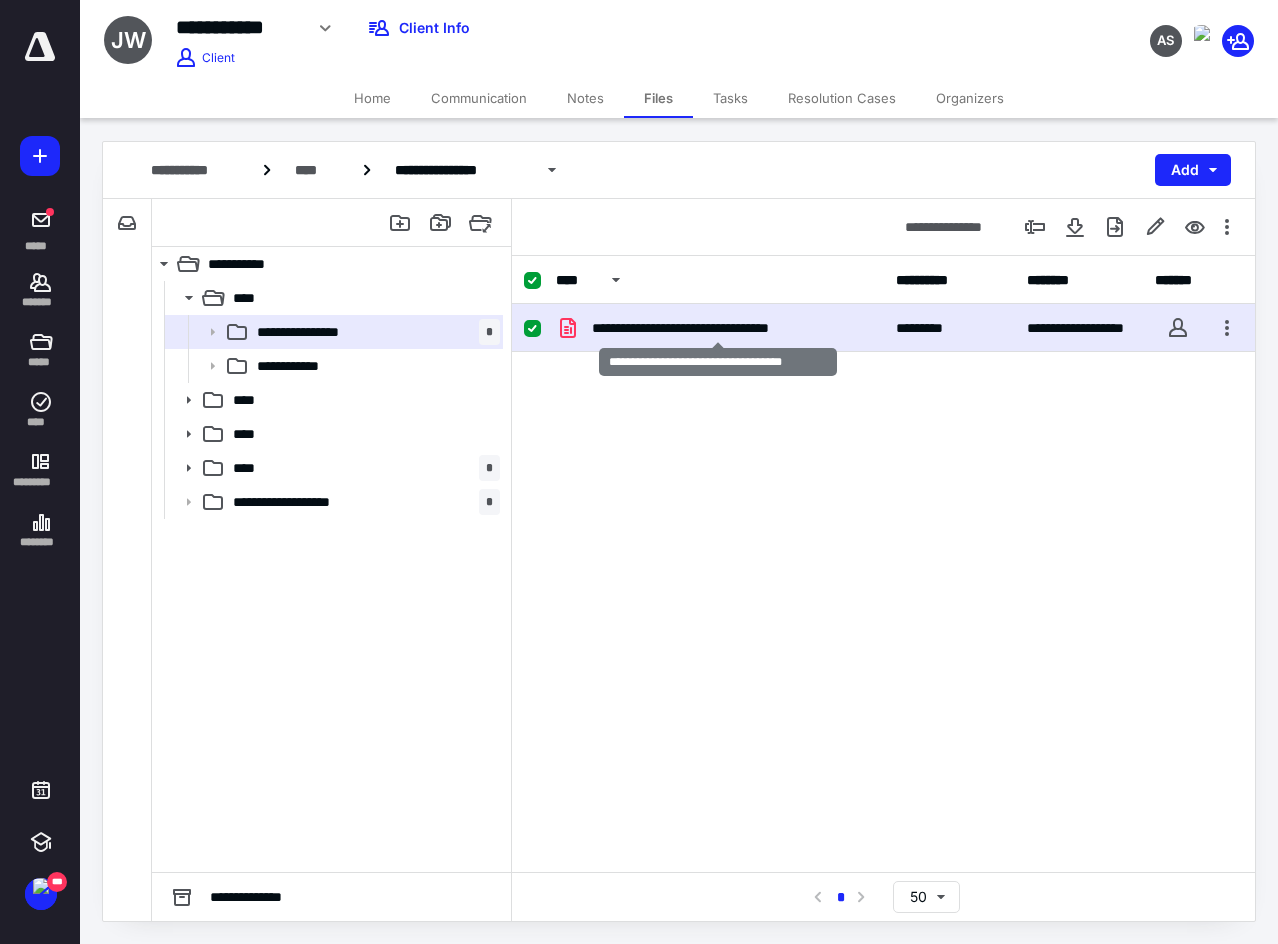 click on "**********" at bounding box center (718, 328) 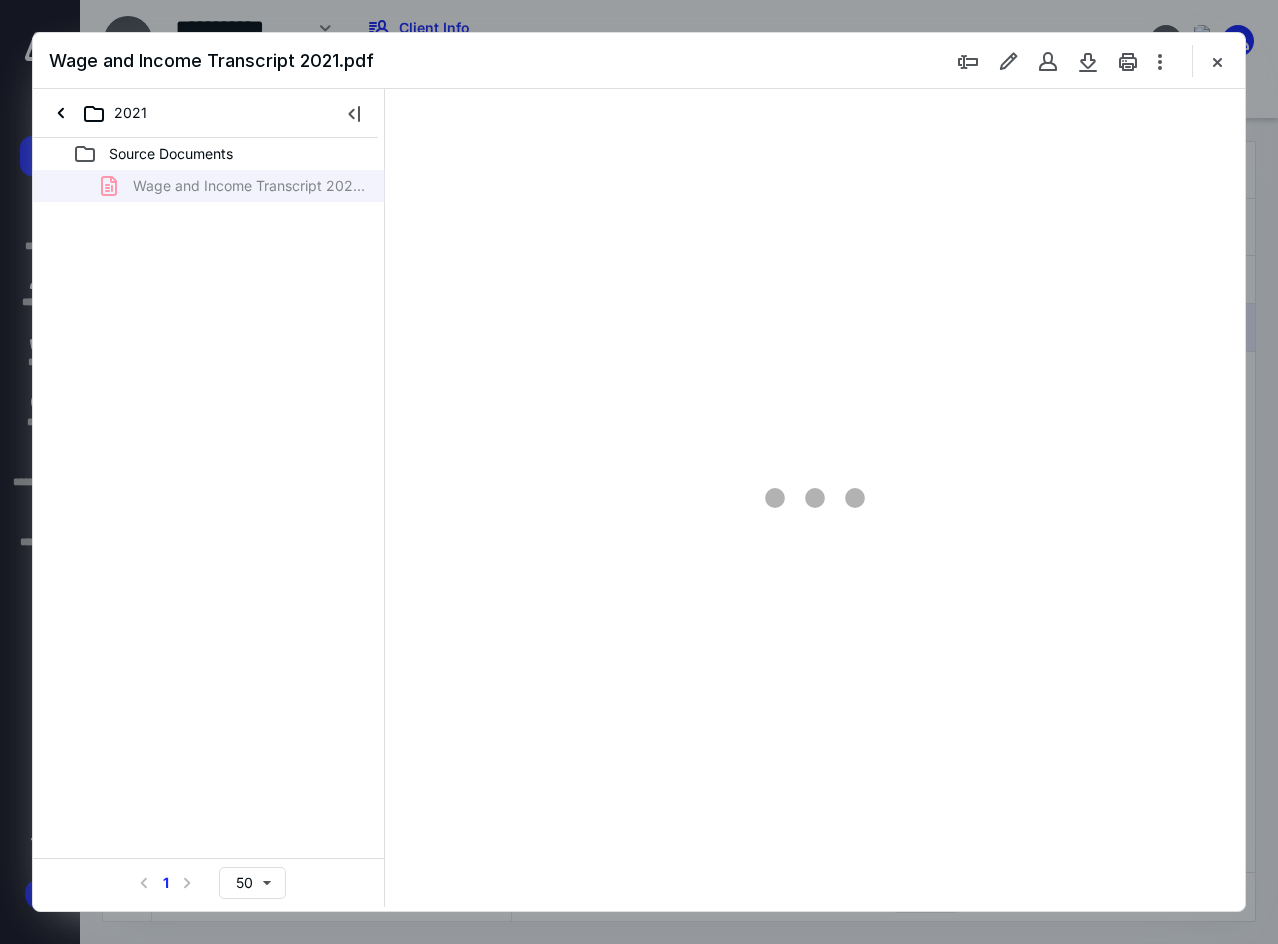 scroll, scrollTop: 0, scrollLeft: 0, axis: both 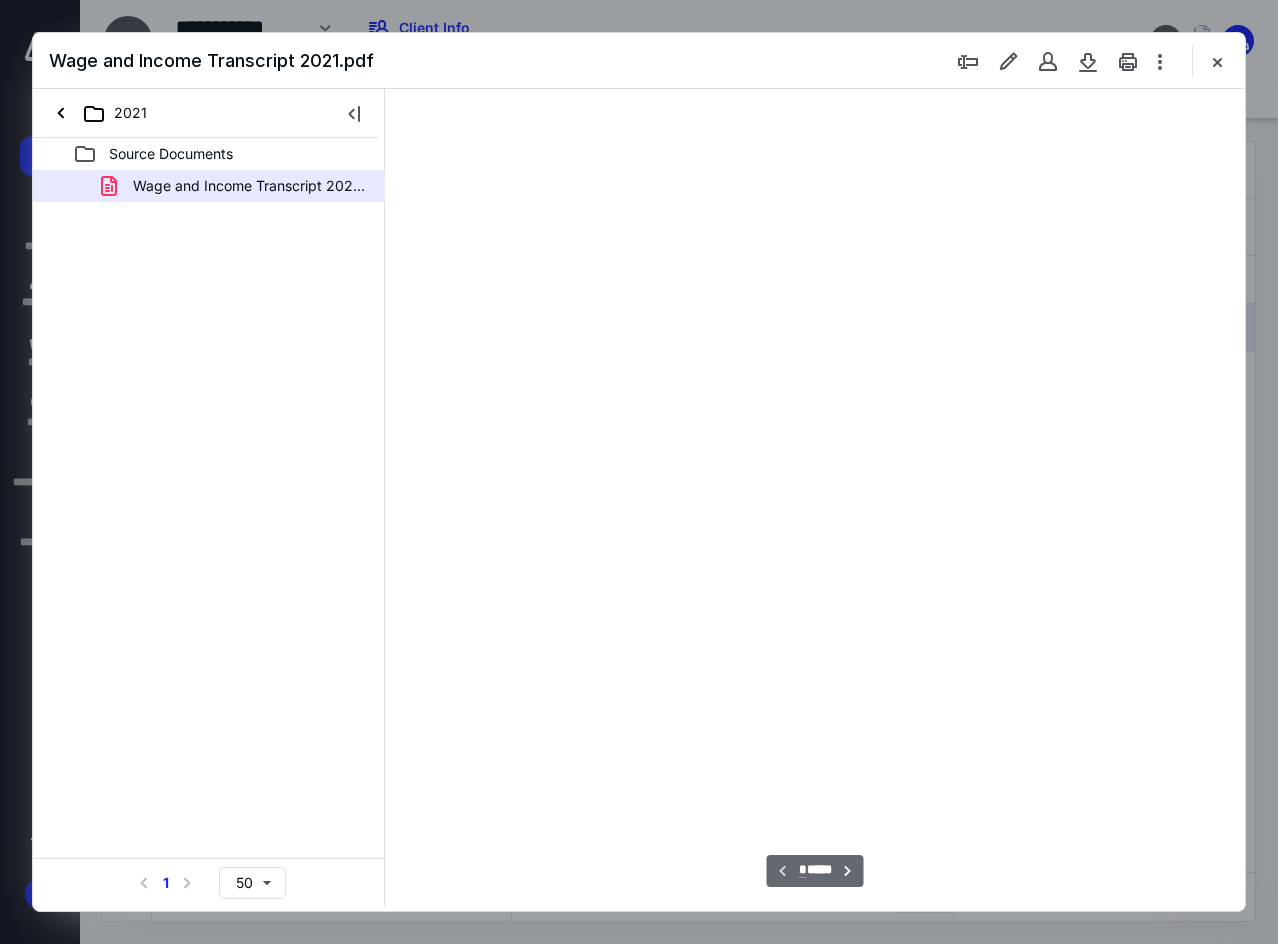 type on "137" 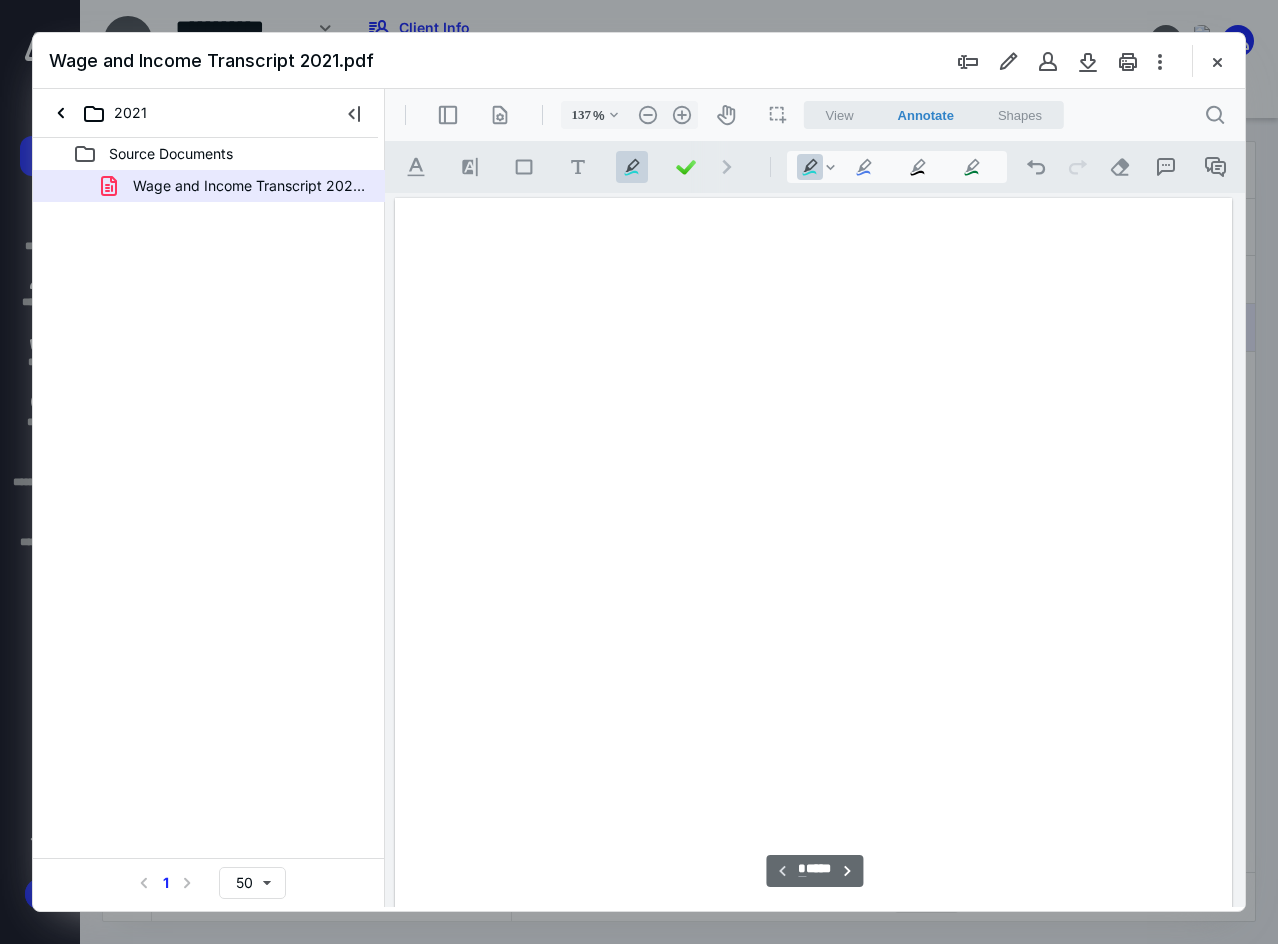 scroll, scrollTop: 109, scrollLeft: 0, axis: vertical 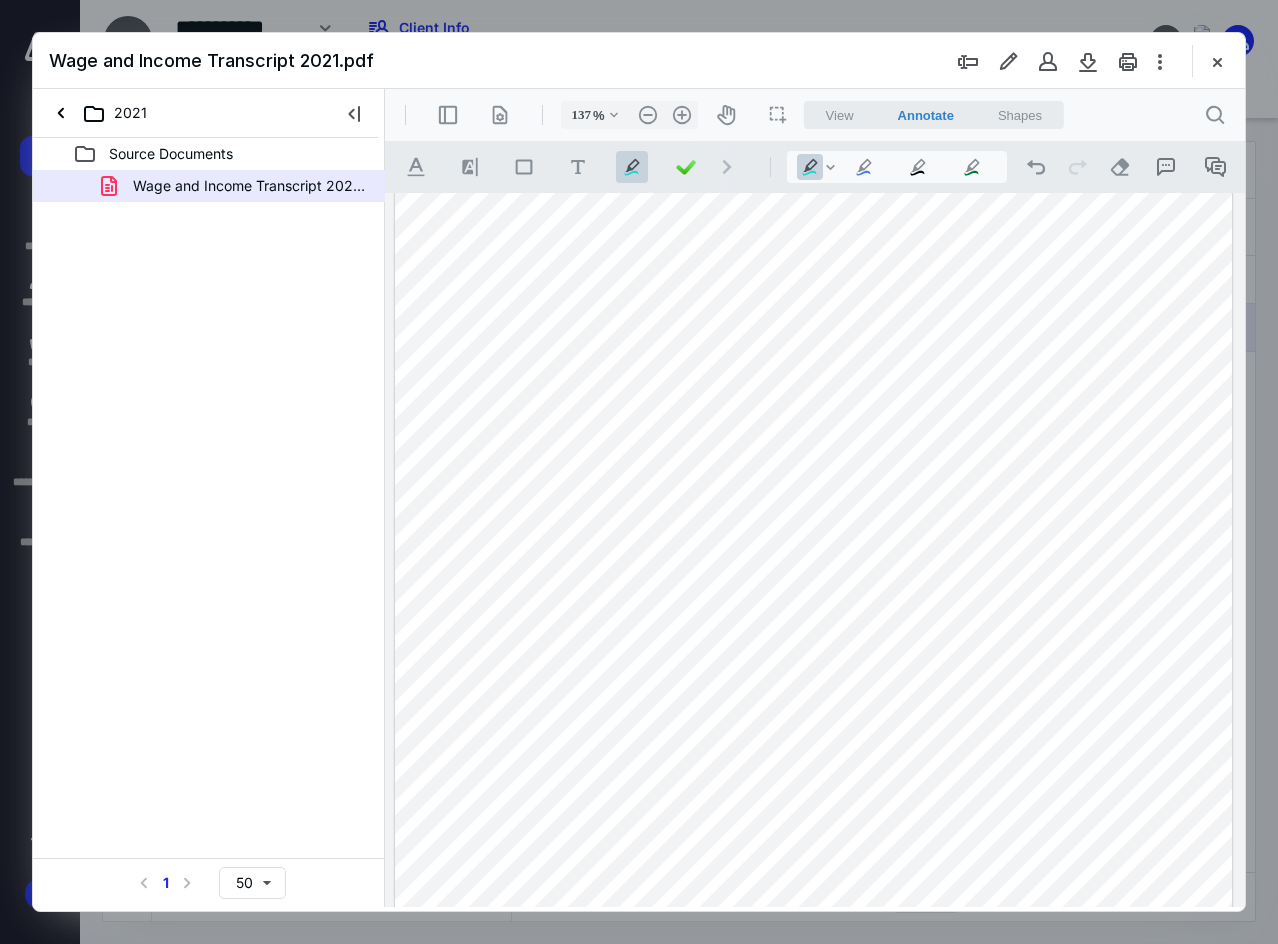 click at bounding box center (814, 631) 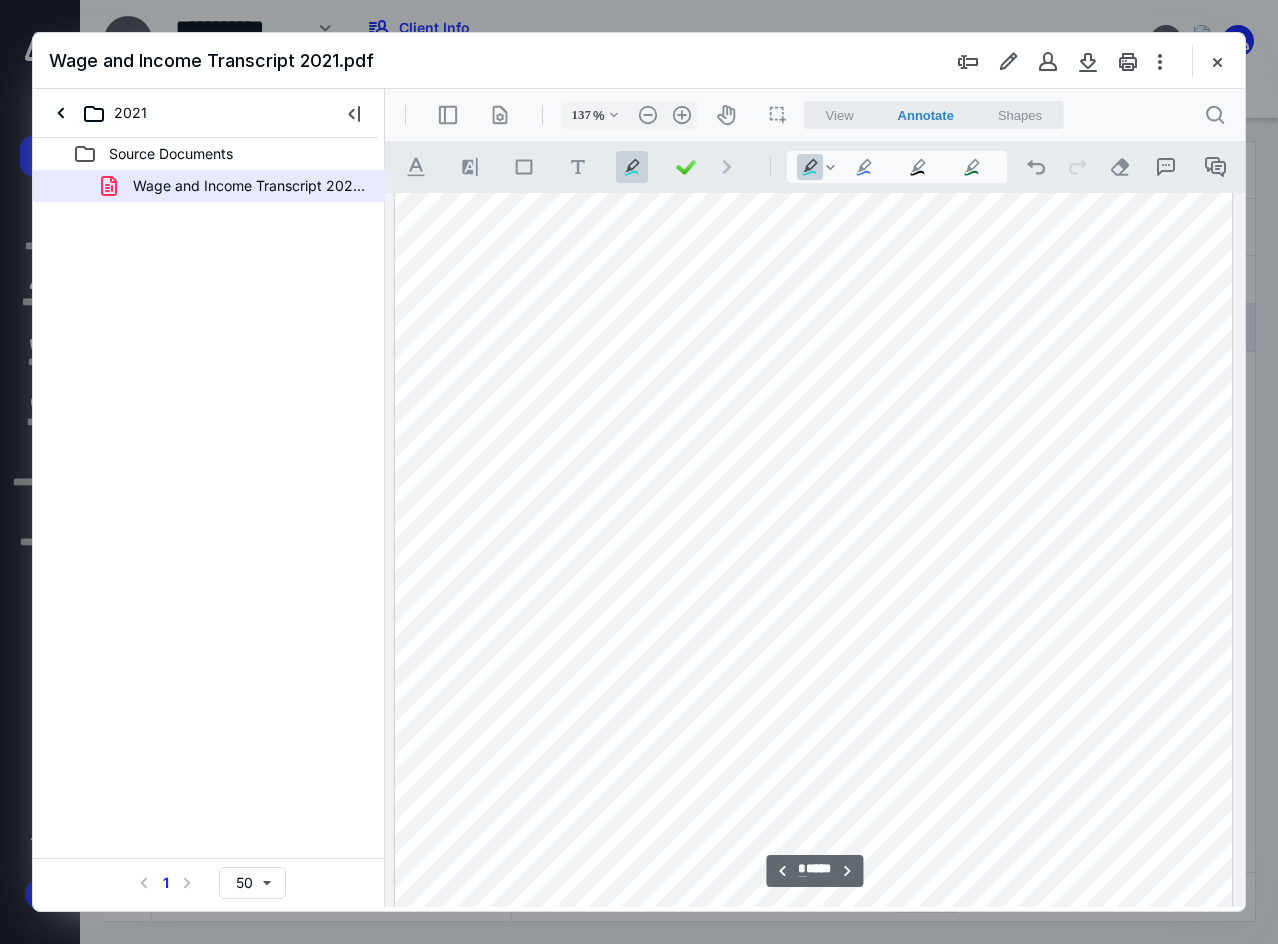 scroll, scrollTop: 4709, scrollLeft: 0, axis: vertical 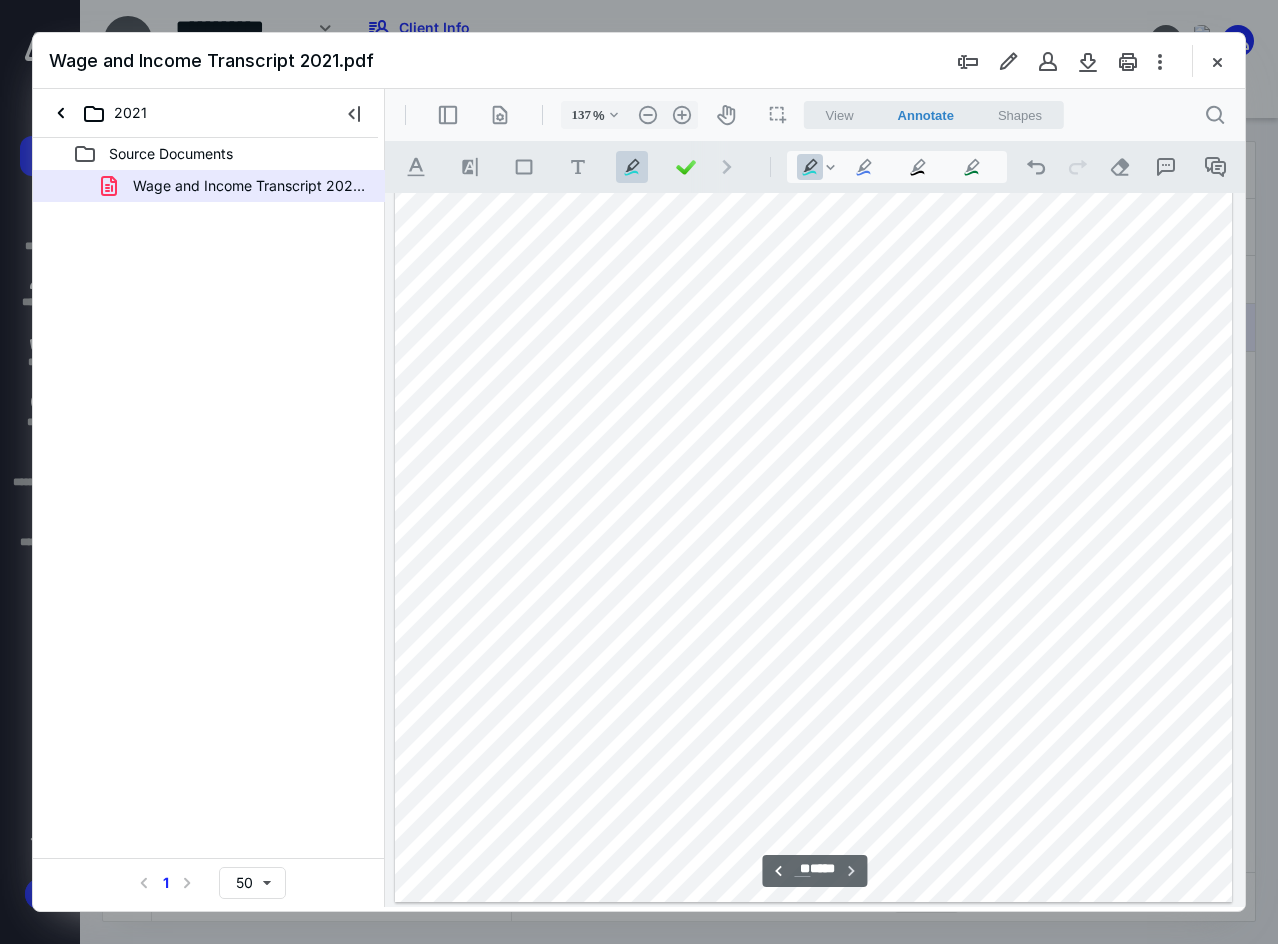 drag, startPoint x: 1236, startPoint y: 300, endPoint x: 1631, endPoint y: 1022, distance: 822.98785 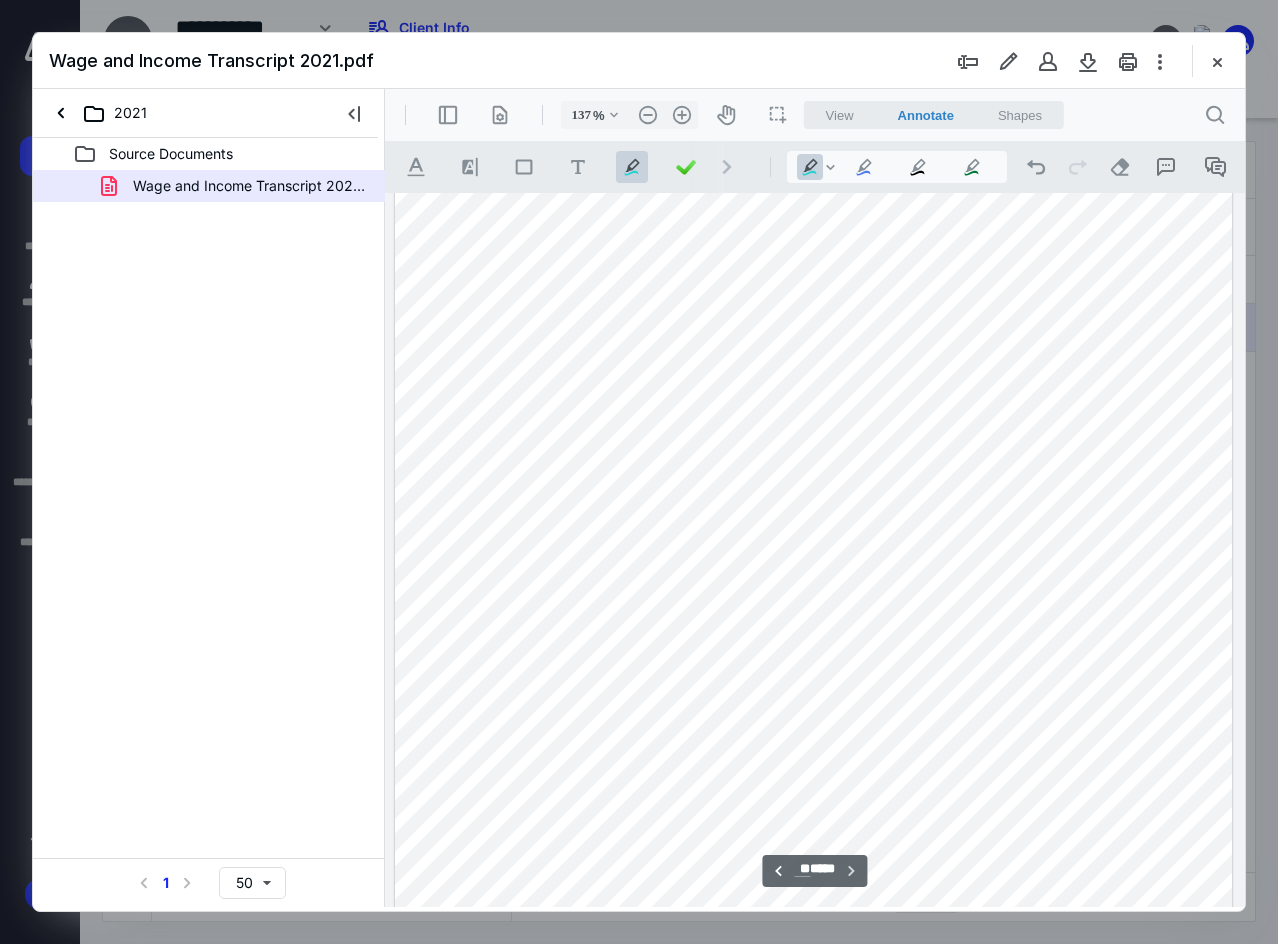 scroll, scrollTop: 32800, scrollLeft: 0, axis: vertical 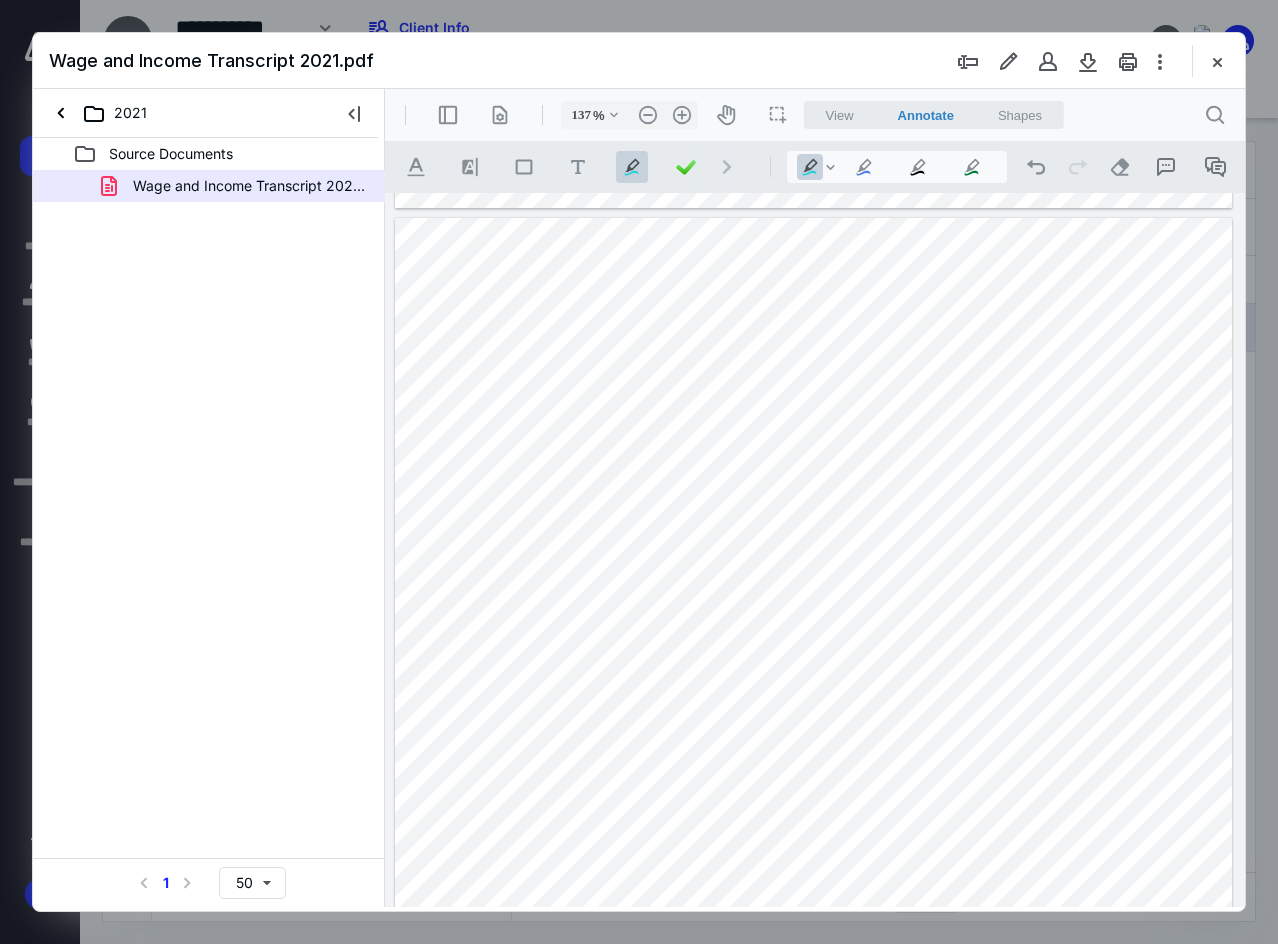 click at bounding box center [814, 760] 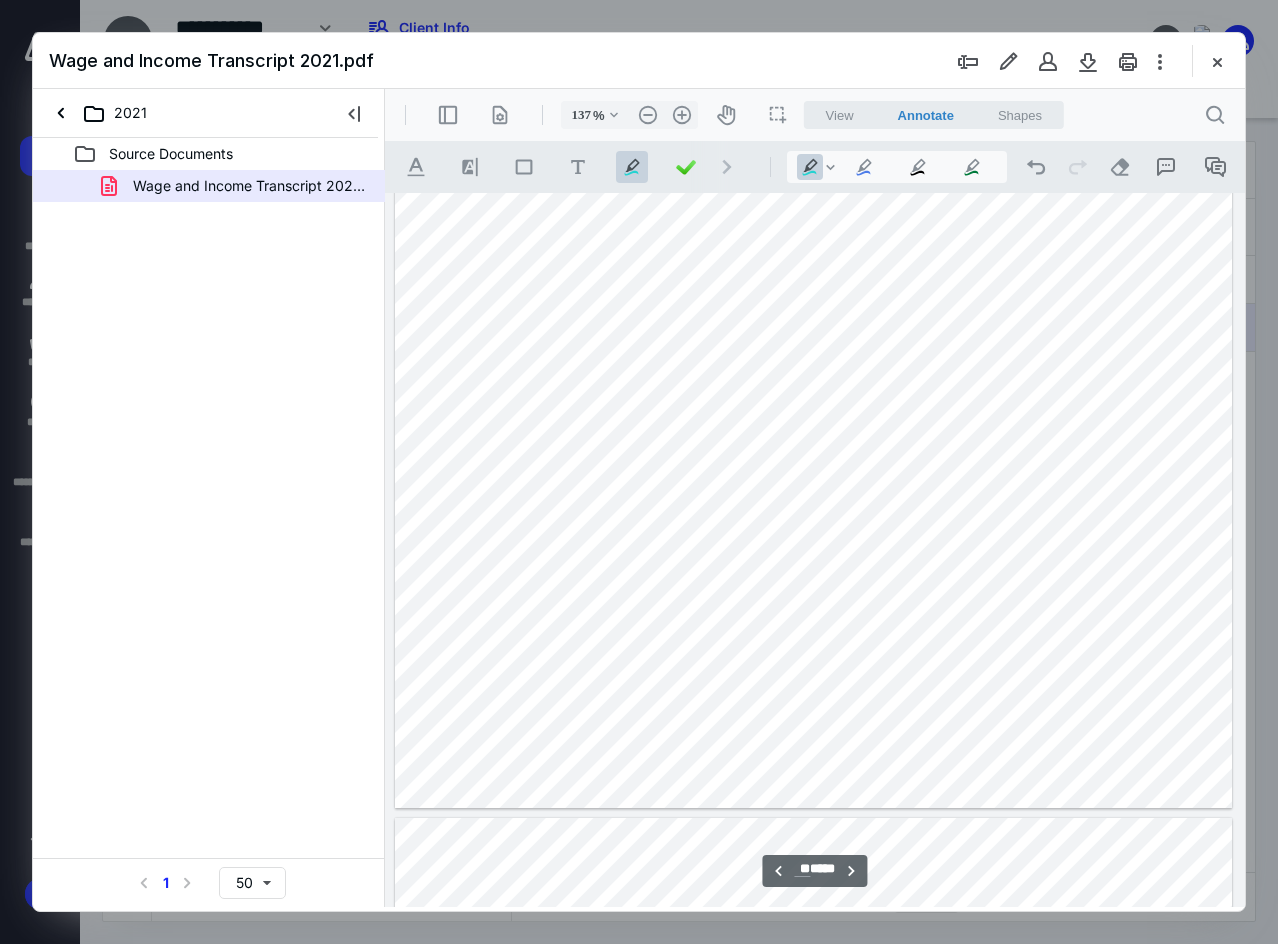 scroll, scrollTop: 32100, scrollLeft: 0, axis: vertical 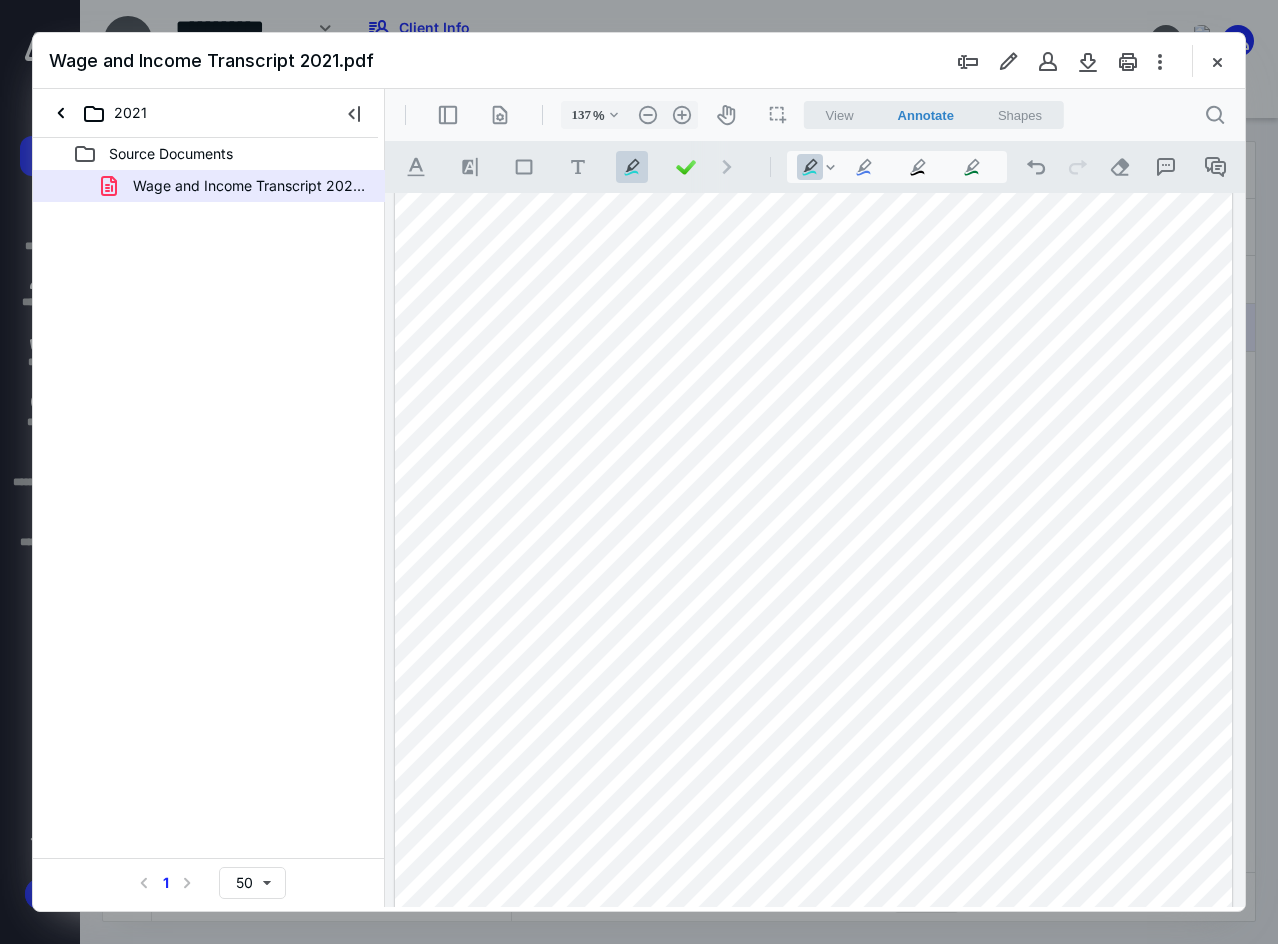 click at bounding box center [814, 366] 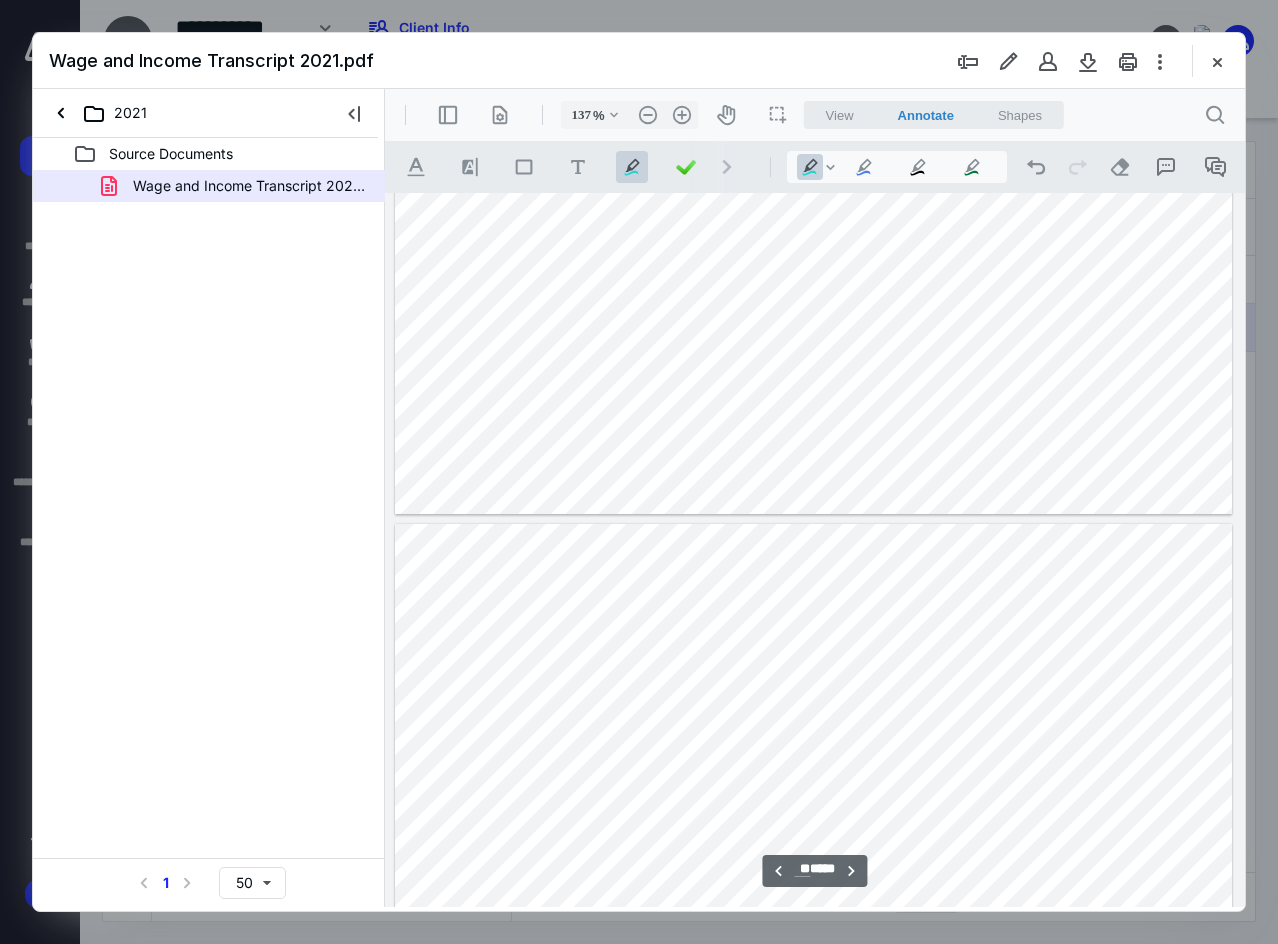 scroll, scrollTop: 31500, scrollLeft: 0, axis: vertical 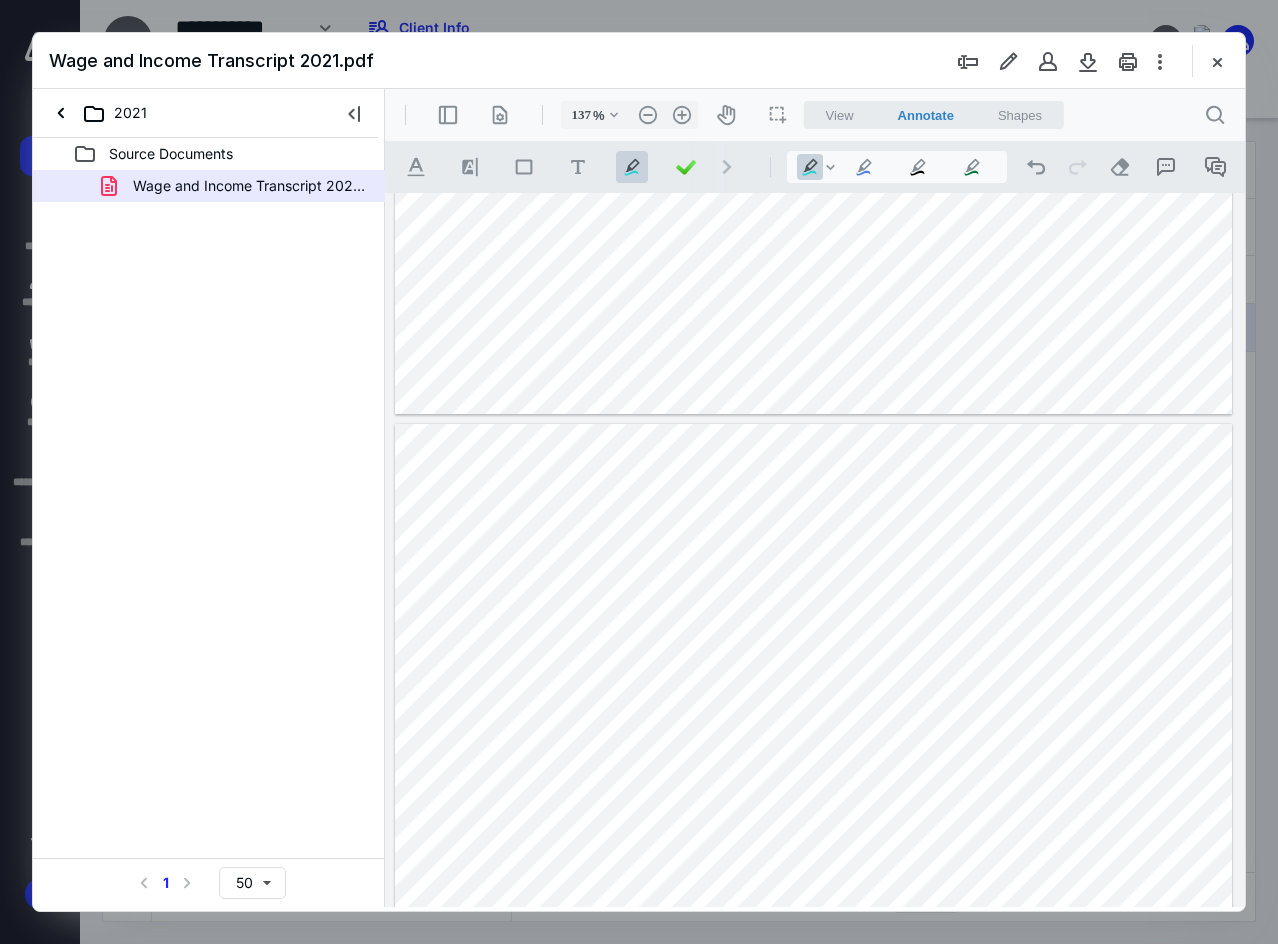 click at bounding box center [814, 966] 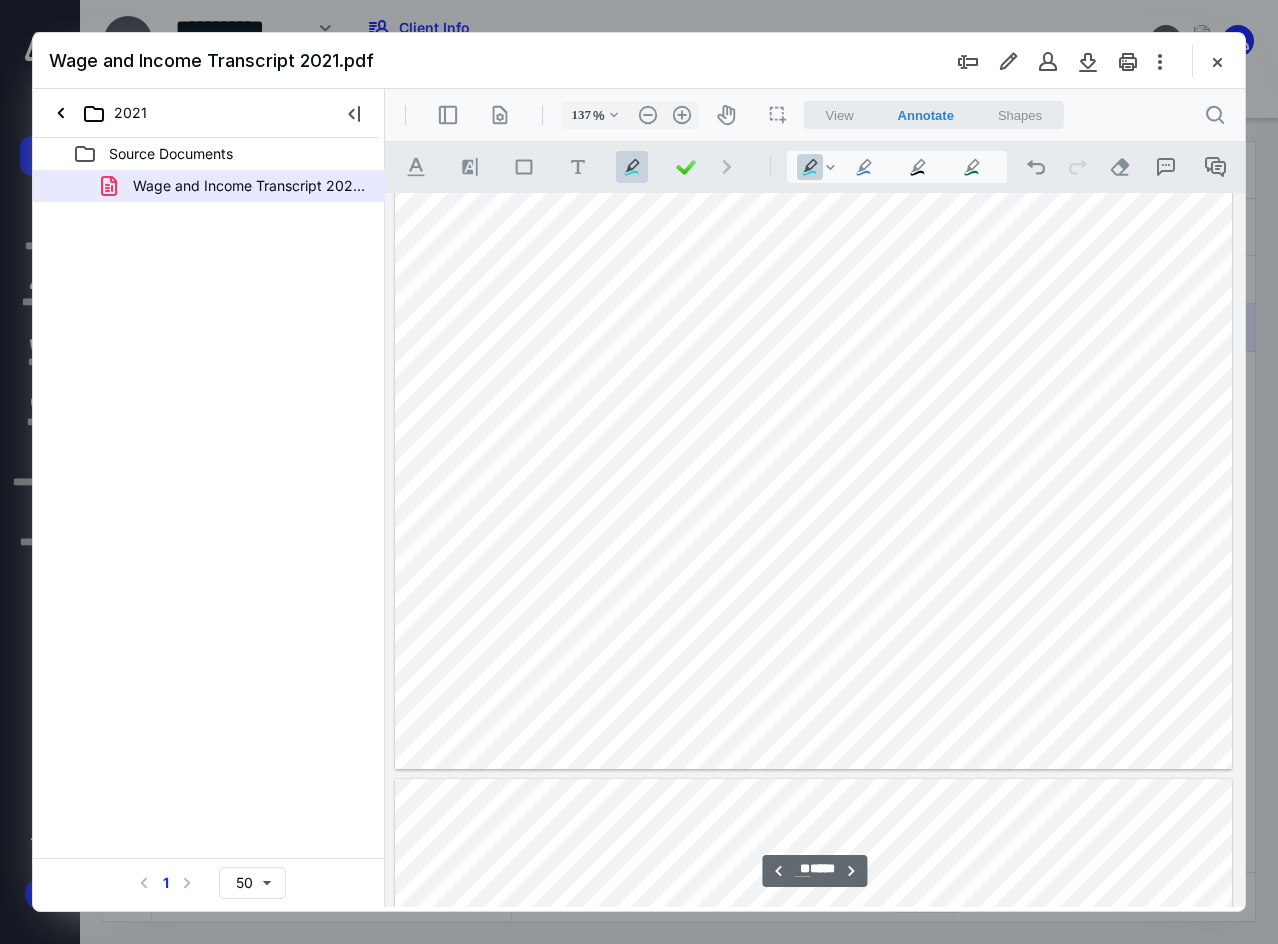 scroll, scrollTop: 29700, scrollLeft: 0, axis: vertical 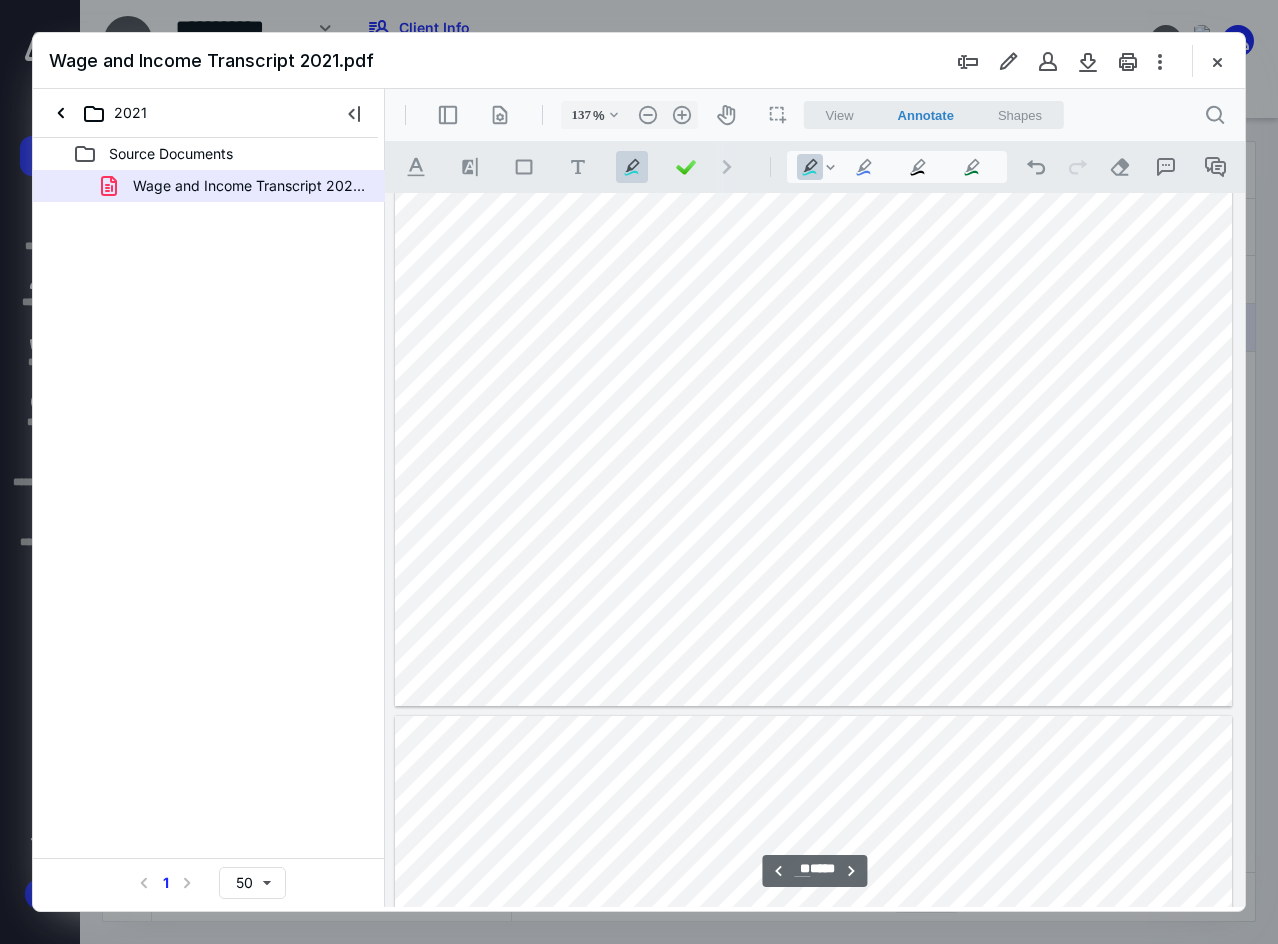 type on "**" 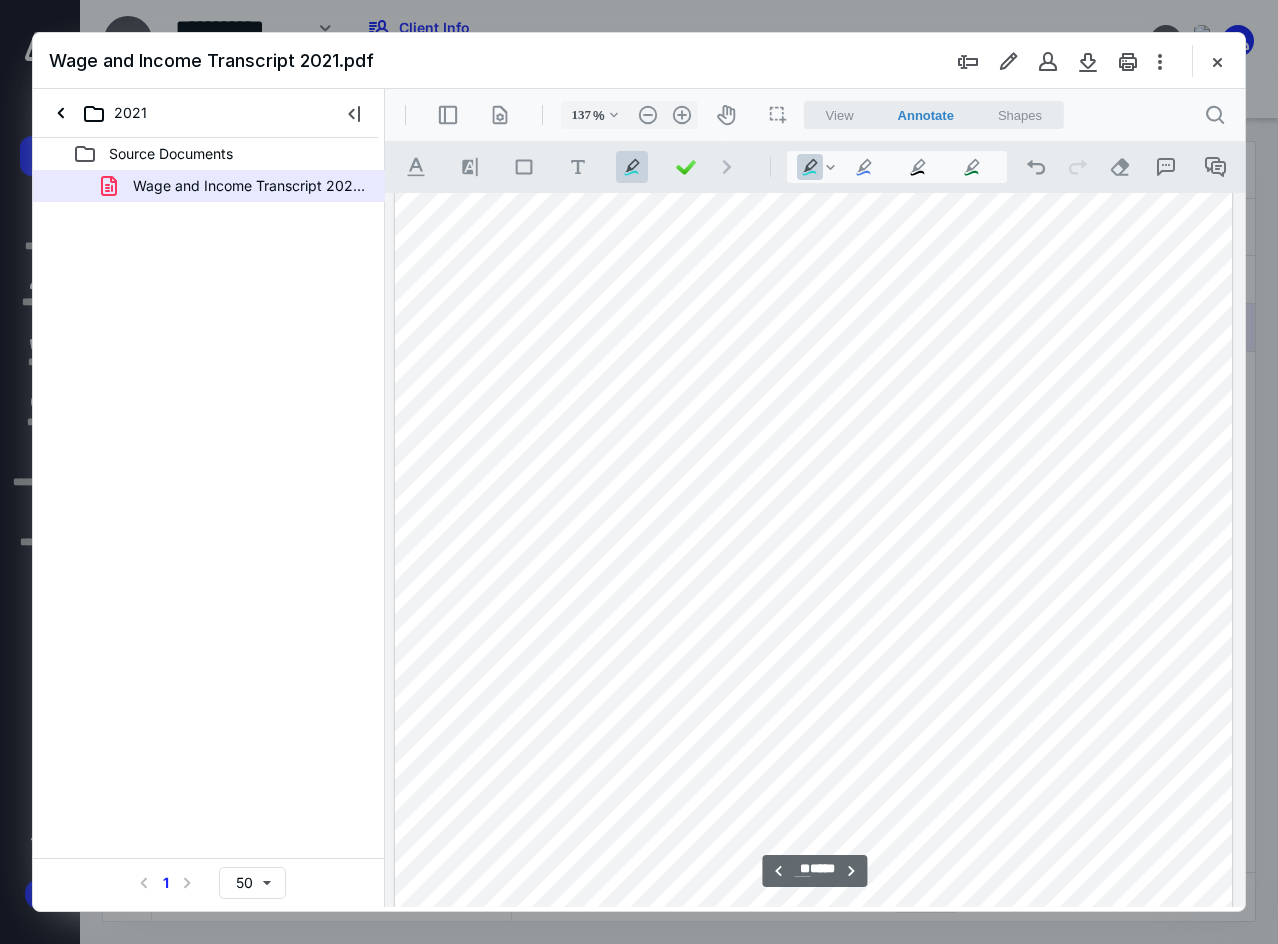 scroll, scrollTop: 32100, scrollLeft: 0, axis: vertical 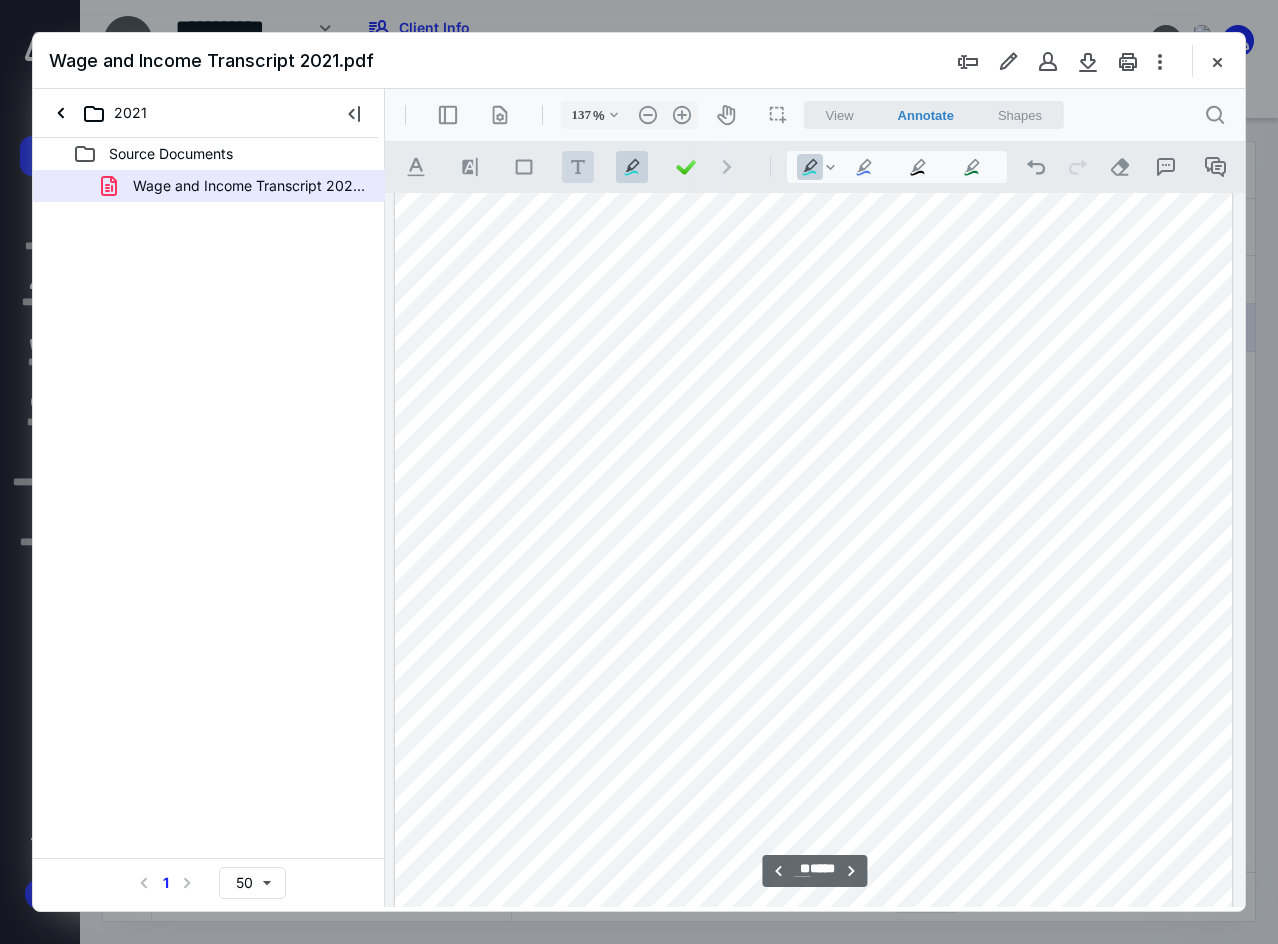 click on ".cls-1{fill:#abb0c4;} icon - tool - text - free text" at bounding box center (578, 167) 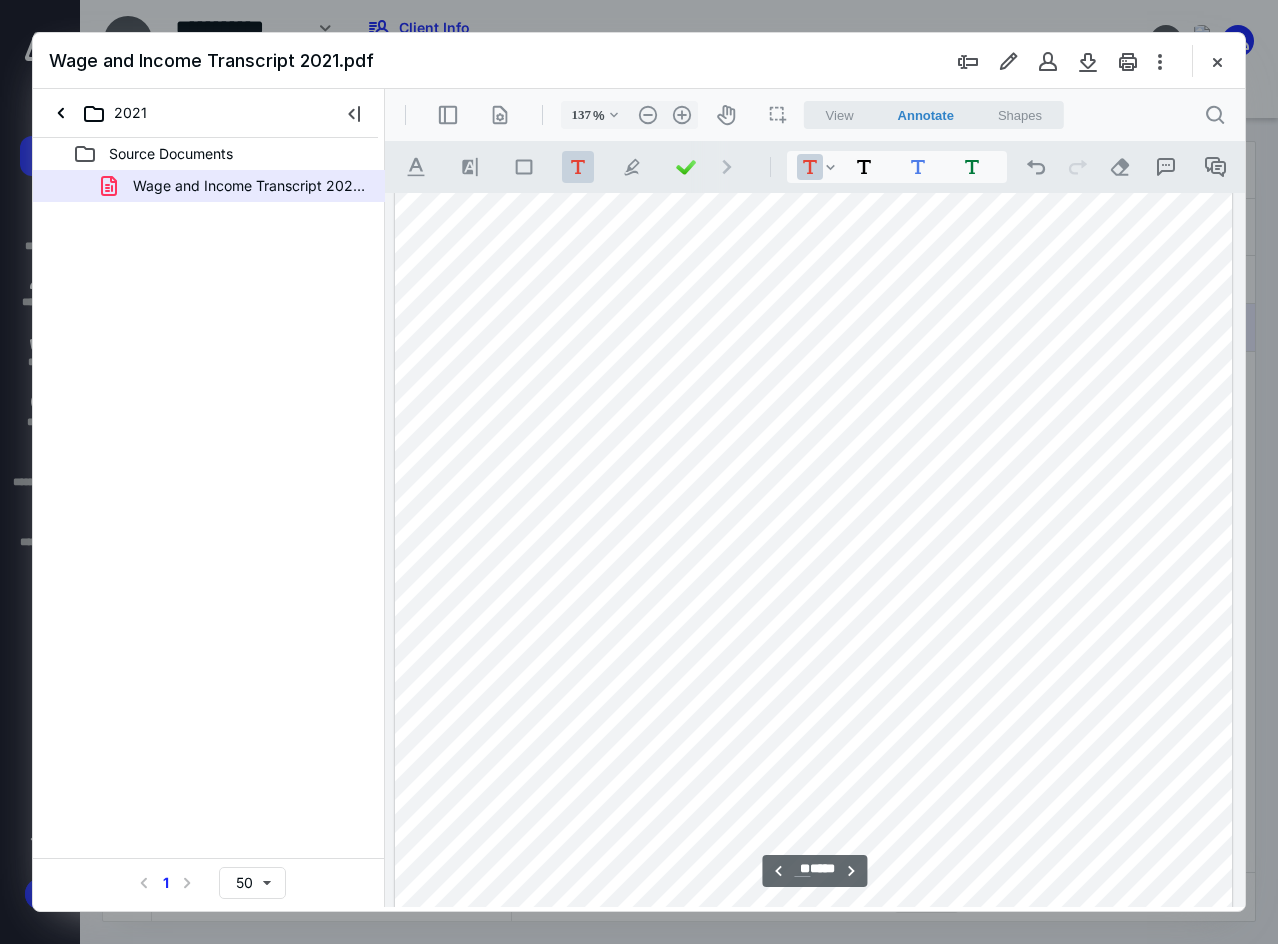 click at bounding box center (814, 366) 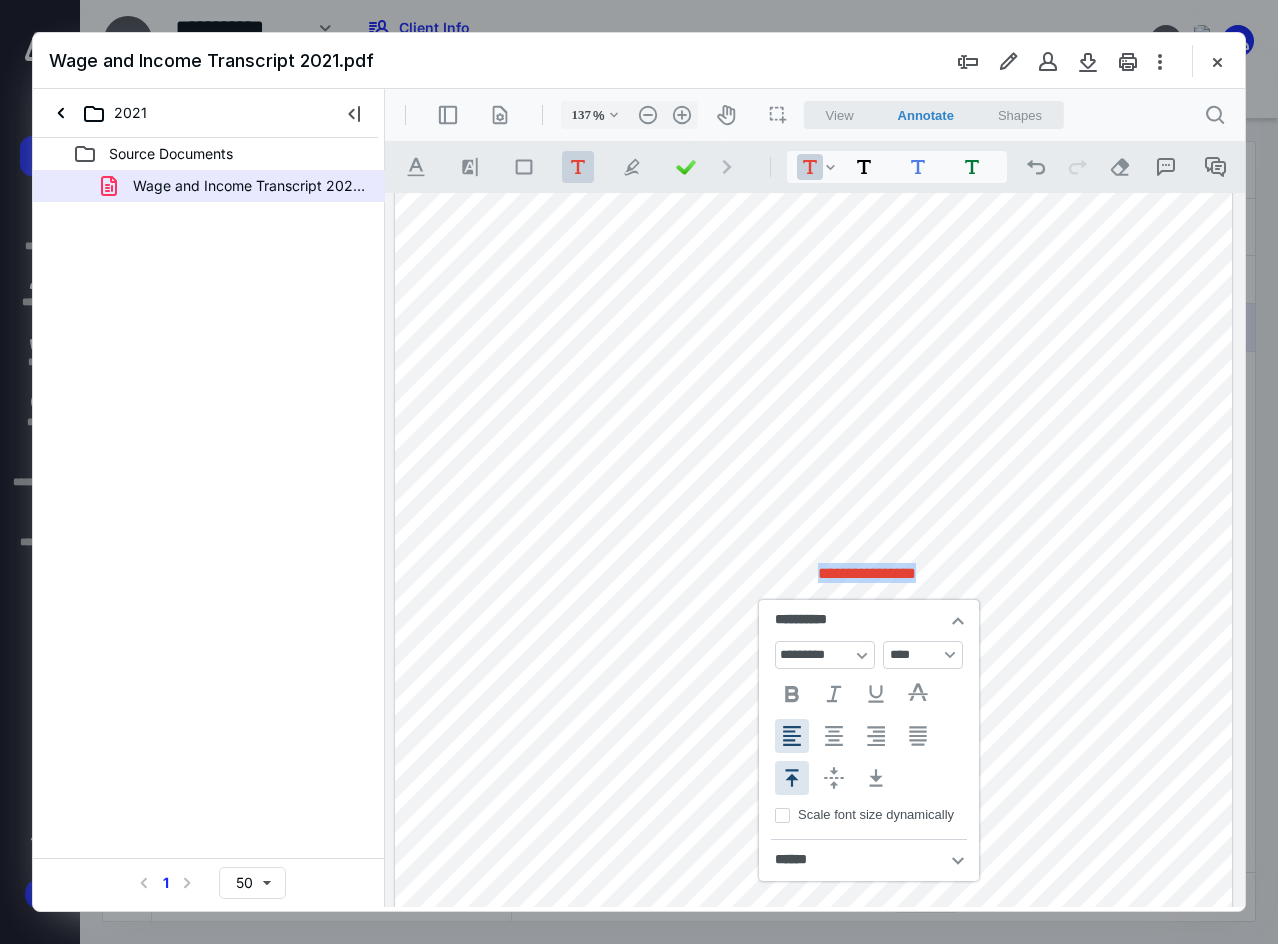 type 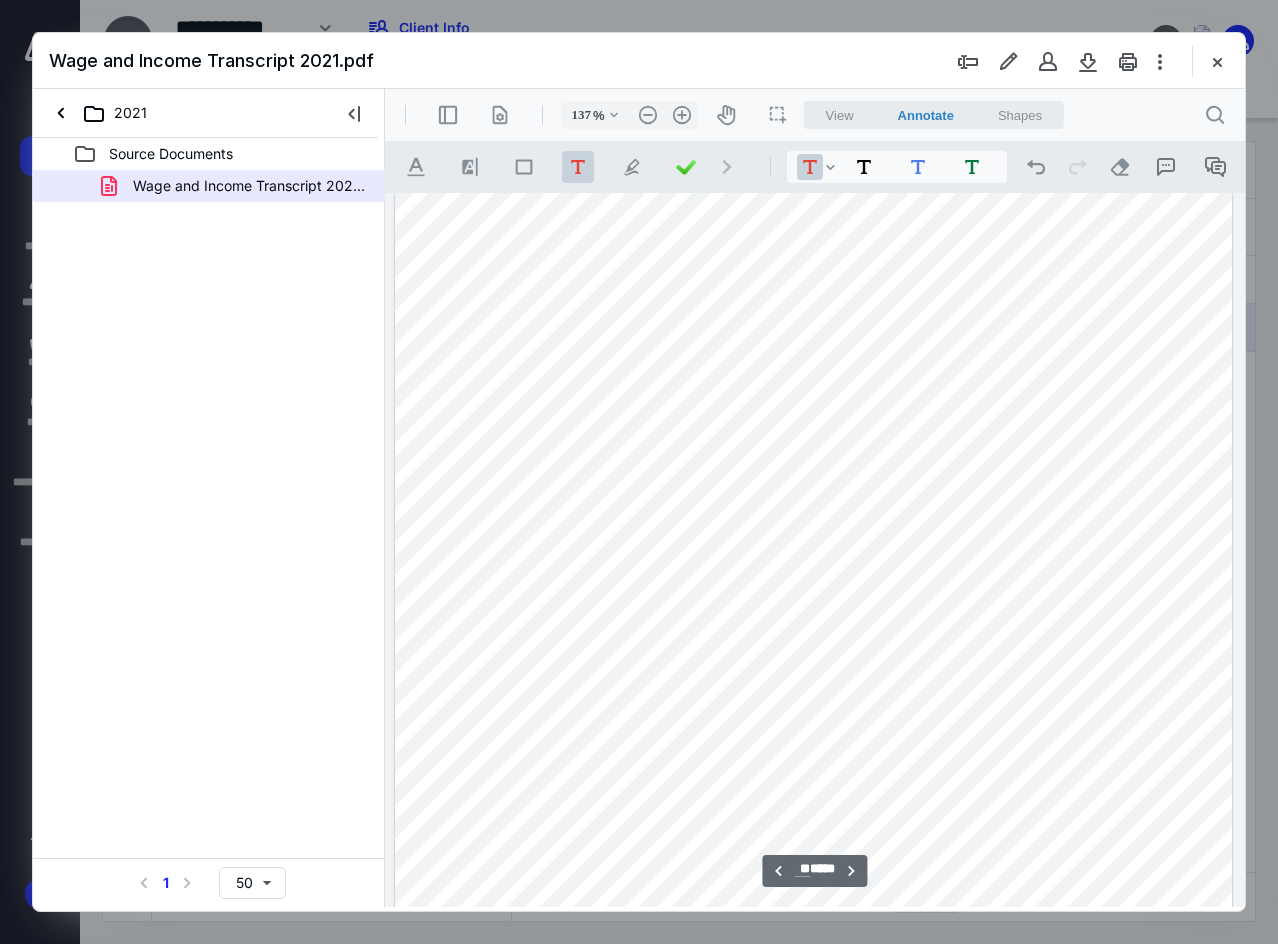 scroll, scrollTop: 30600, scrollLeft: 0, axis: vertical 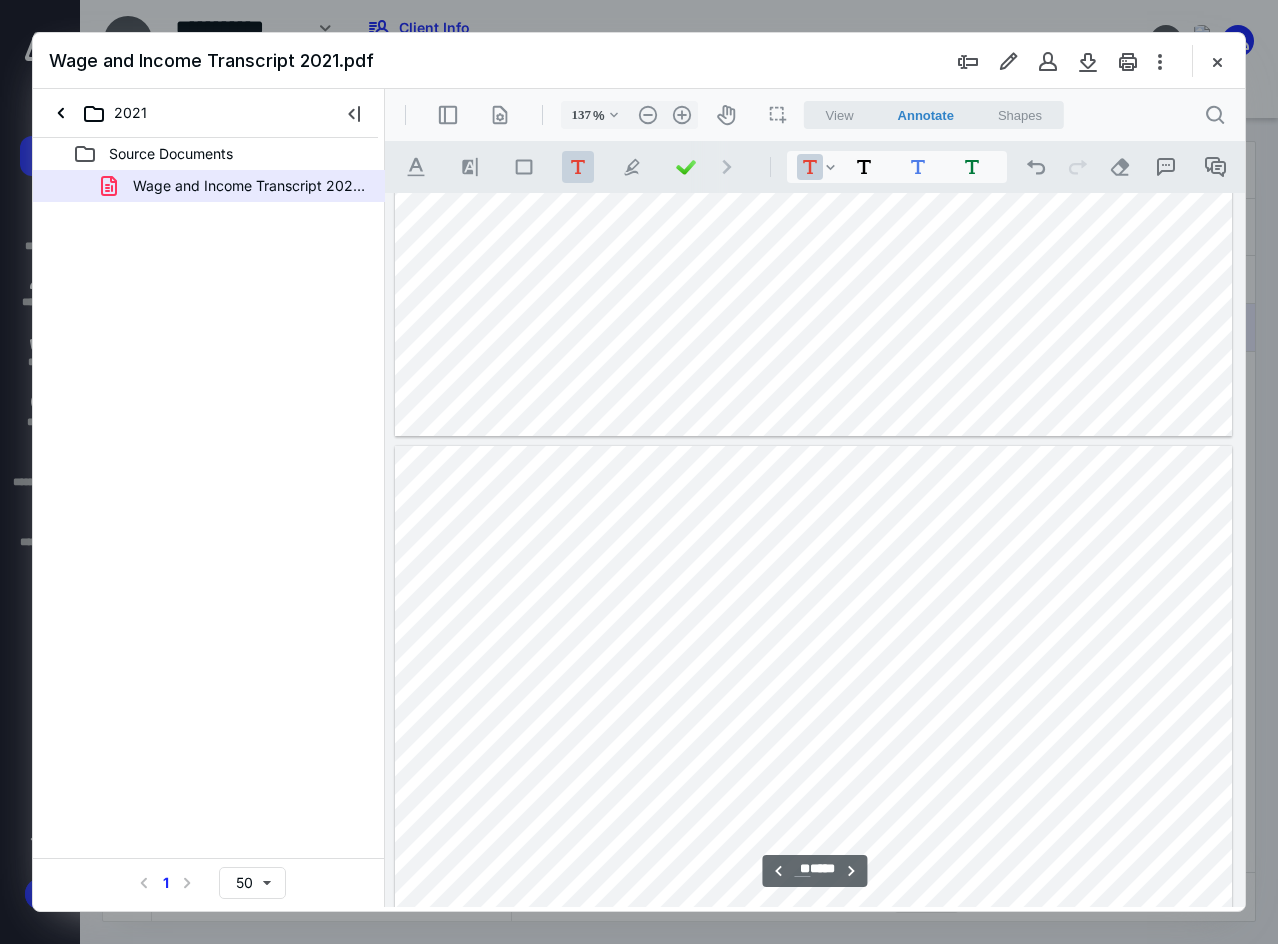 type on "**" 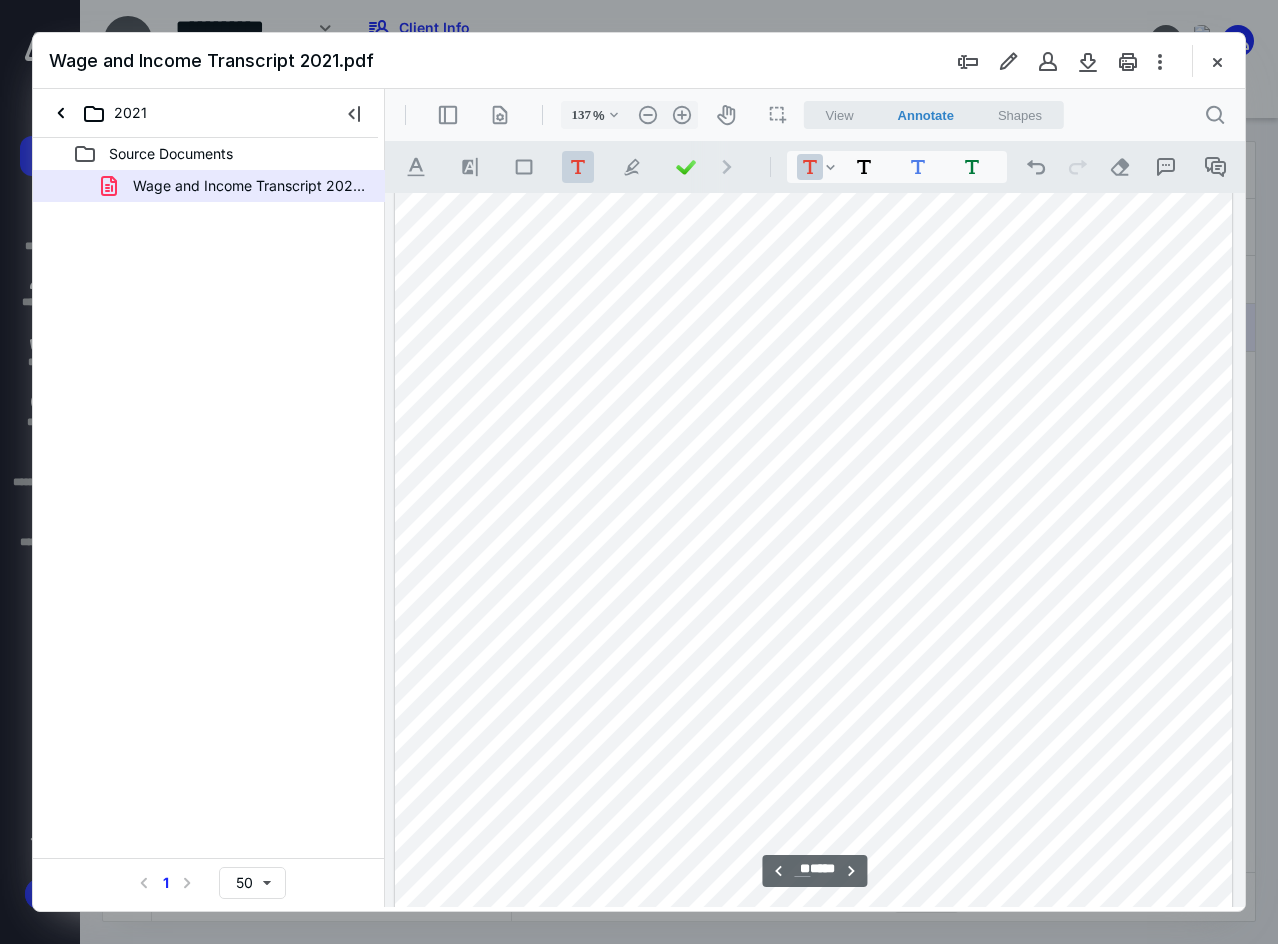 scroll, scrollTop: 28800, scrollLeft: 0, axis: vertical 